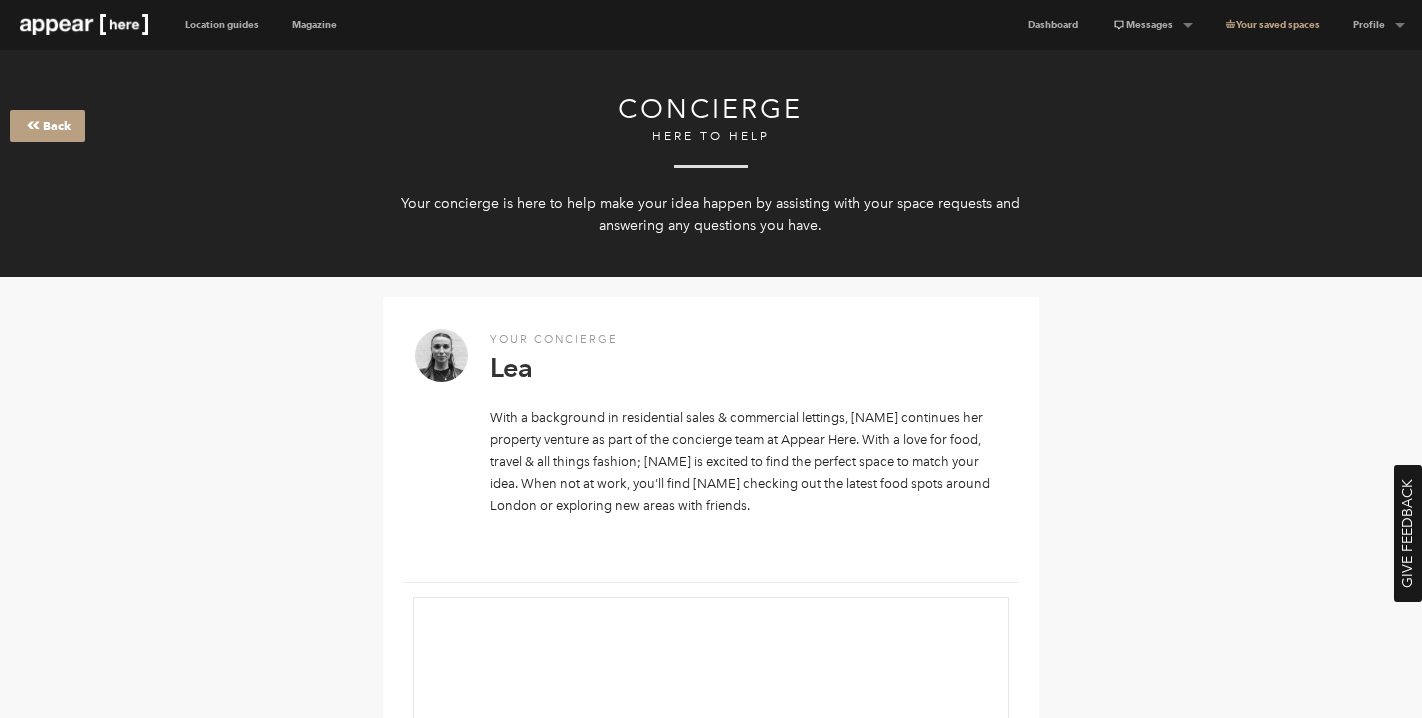scroll, scrollTop: 0, scrollLeft: 0, axis: both 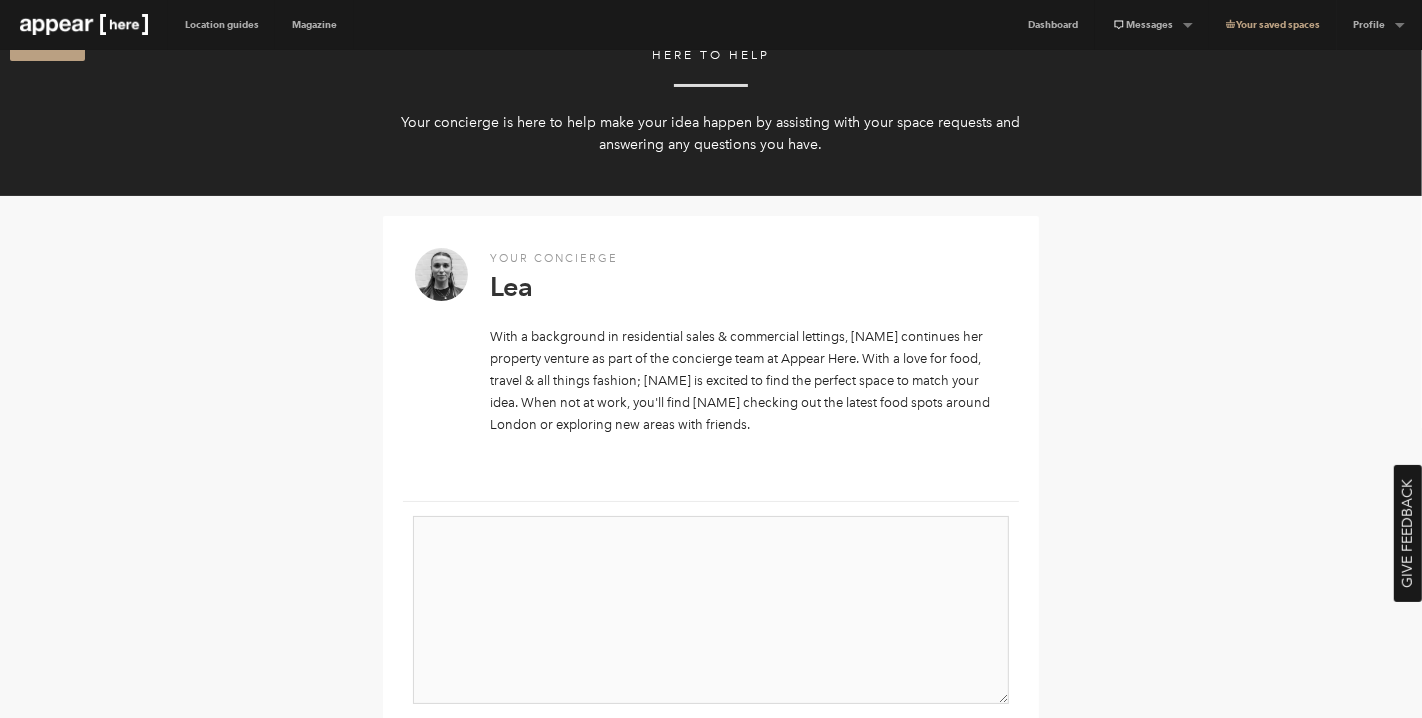 click at bounding box center (711, 610) 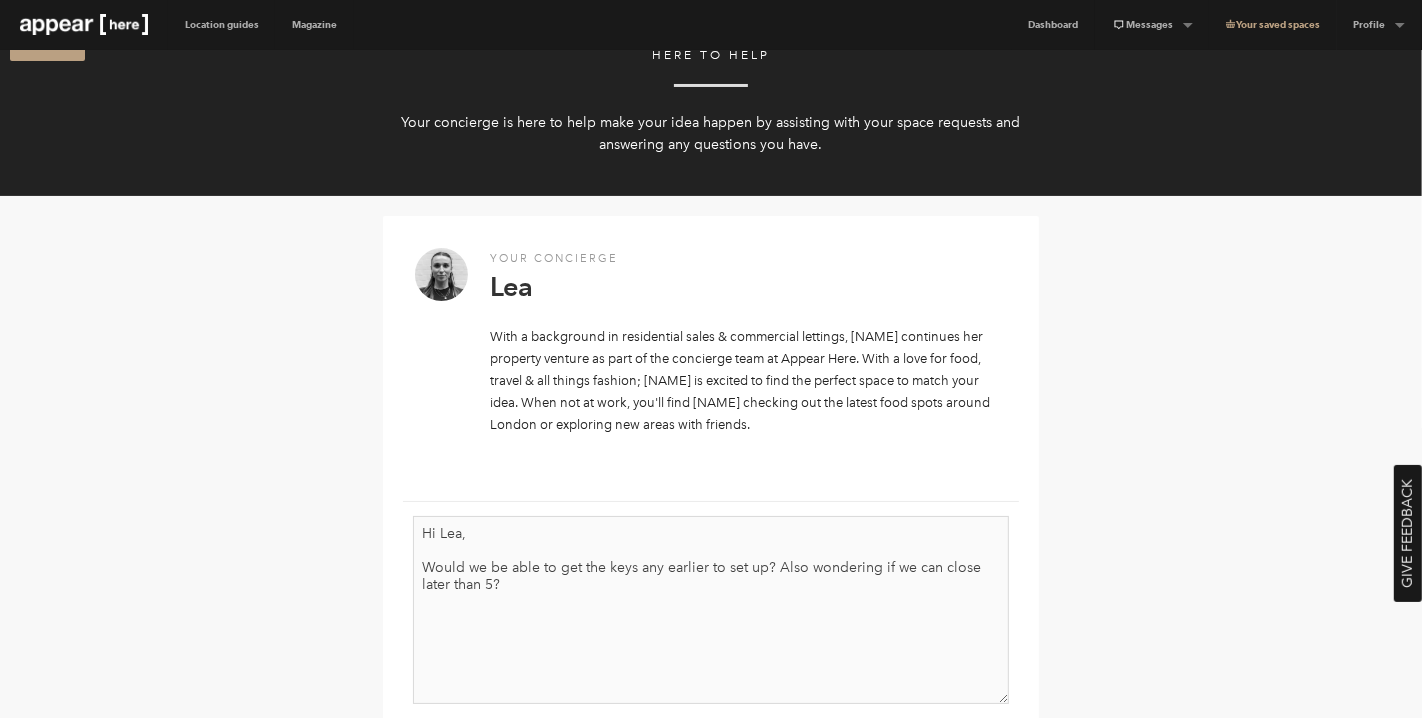 drag, startPoint x: 624, startPoint y: 590, endPoint x: 807, endPoint y: 568, distance: 184.31766 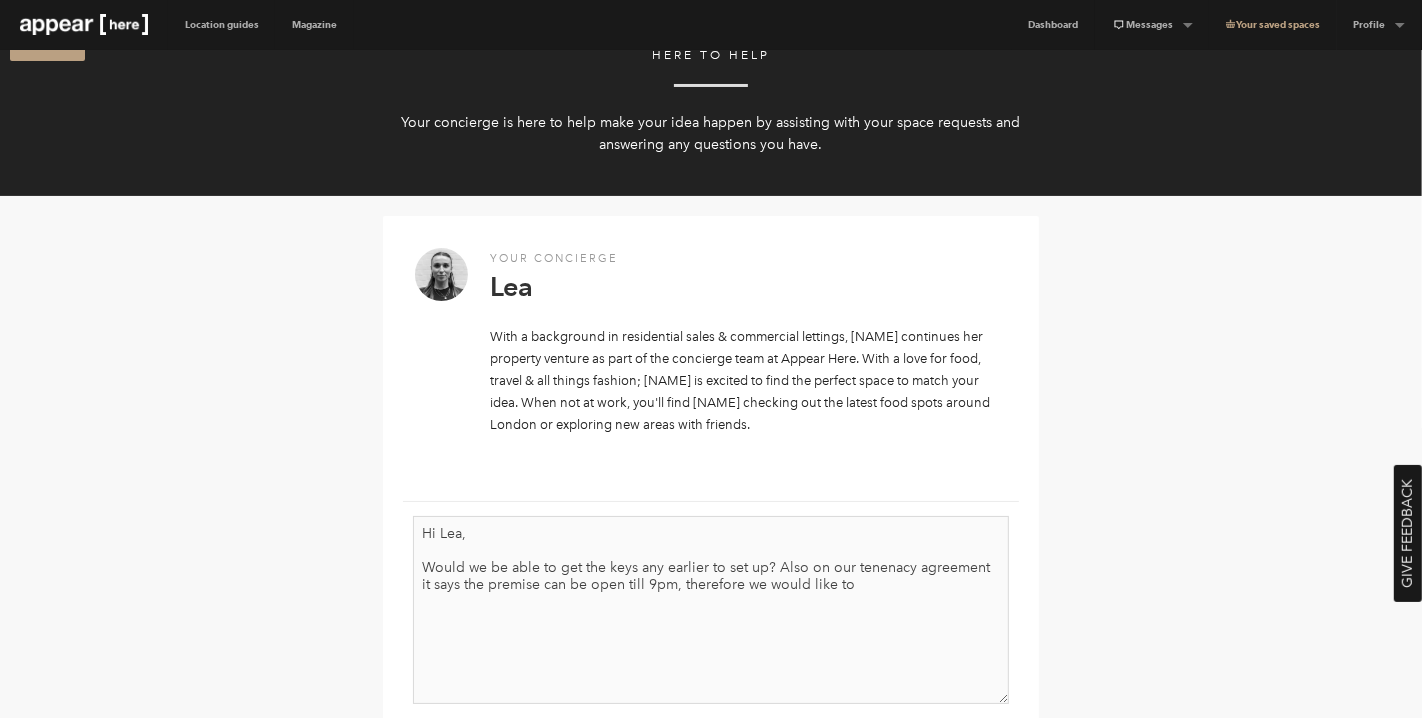 click on "Hi Lea,
Would we be able to get the keys any earlier to set up? Also on our tenenacy agreement it says the premise can be open till 9pm, therefore we would like to" at bounding box center (711, 610) 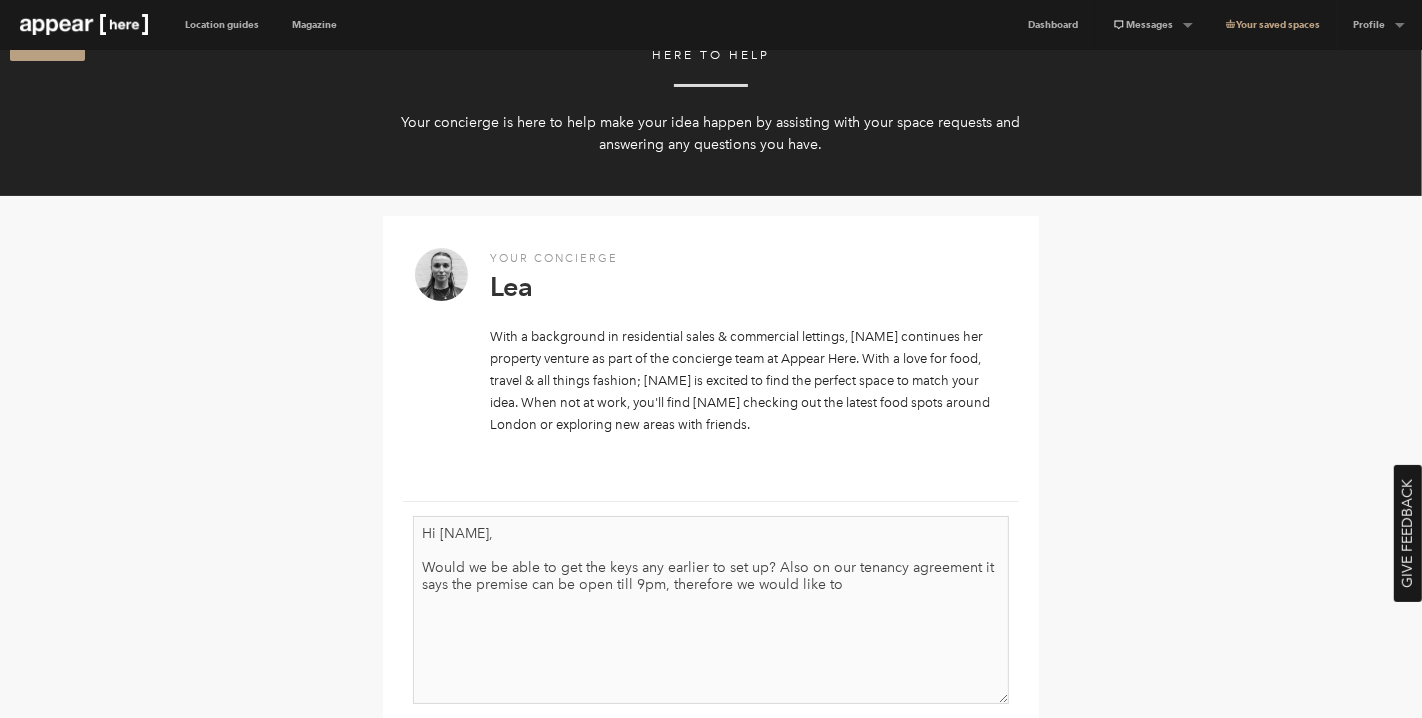 click on "Hi [NAME],
Would we be able to get the keys any earlier to set up? Also on our tenancy agreement it says the premise can be open till 9pm, therefore we would like to" at bounding box center [711, 610] 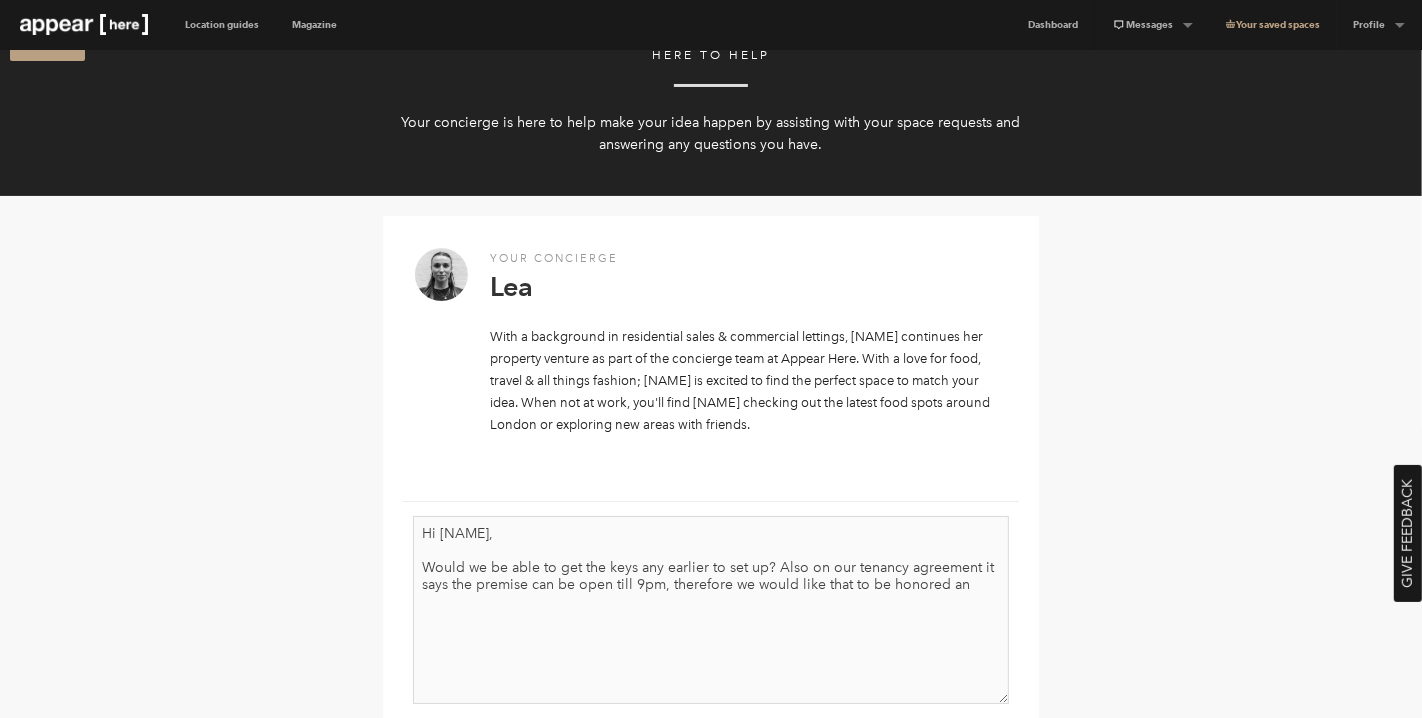 click on "Hi [NAME],
Would we be able to get the keys any earlier to set up? Also on our tenancy agreement it says the premise can be open till 9pm, therefore we would like that to be honored an" at bounding box center (711, 610) 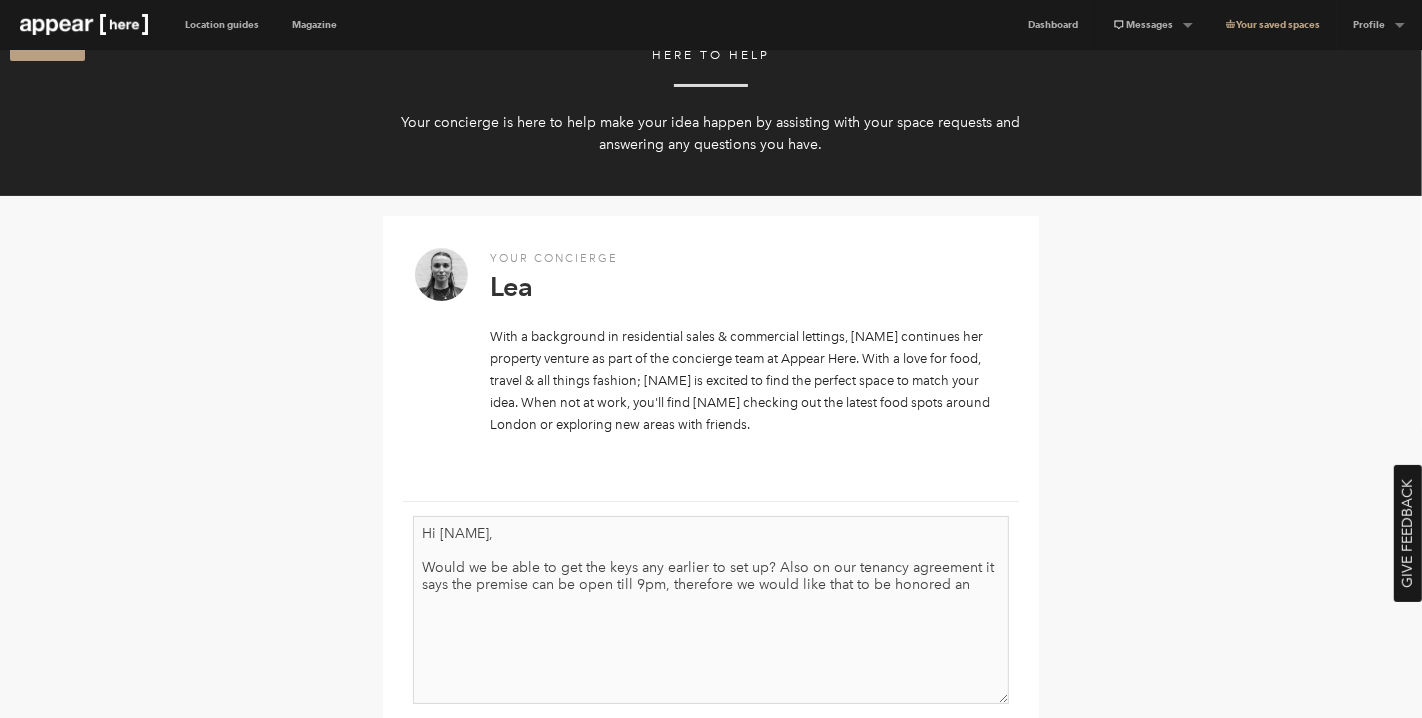 click on "Hi [NAME],
Would we be able to get the keys any earlier to set up? Also on our tenancy agreement it says the premise can be open till 9pm, therefore we would like that to be honored an" at bounding box center [711, 610] 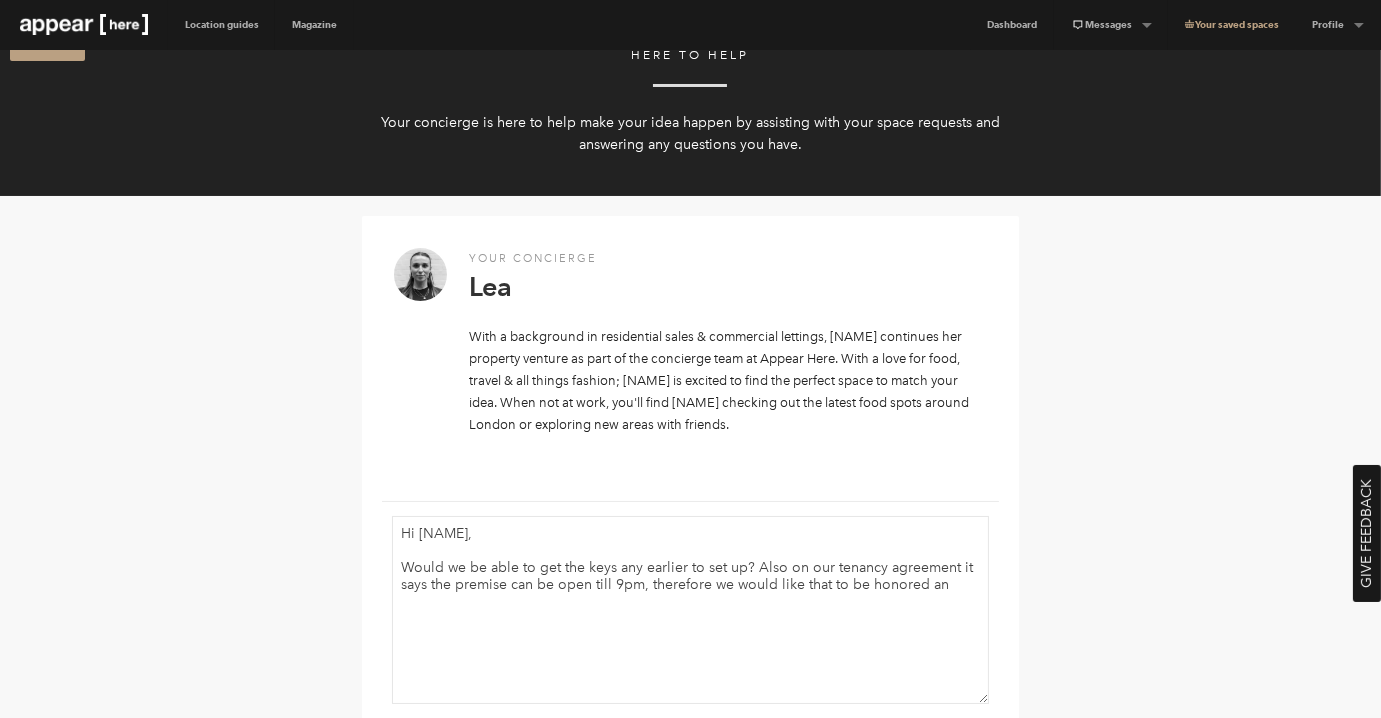 click on "Your concierge
Léa
With a background in residential sales & commercial lettings, Léa continues her property venture as part of the concierge team at Appear Here. With a love for food, travel & all things fashion; Léa is excited to find the perfect space to match your idea. When not at work, you'll find Léa checking out the latest food spots around London or exploring new areas with friends.
Hi Lea,
Would we be able to get the keys any earlier to set up? Also on our tenancy agreement it says the premise can be open till 9pm, therefore we would like that to be honored and CC (comma seperated) Send Message Attachments will not be included inline. [DATE] [TIME] Léa Abrahams Hey Woody,
I hope you are doing well,
Check in is 9am - a brand host will meet you there to hand over keys.
Check out is 5pm - a brand host will meet you at the space to collect the keys.
Best,
Léa [DATE] [TIME] WOODY CASTANG [DATE] [TIME] Léa Abrahams [DATE] [TIME] WOODY CASTANG" at bounding box center (691, 7583) 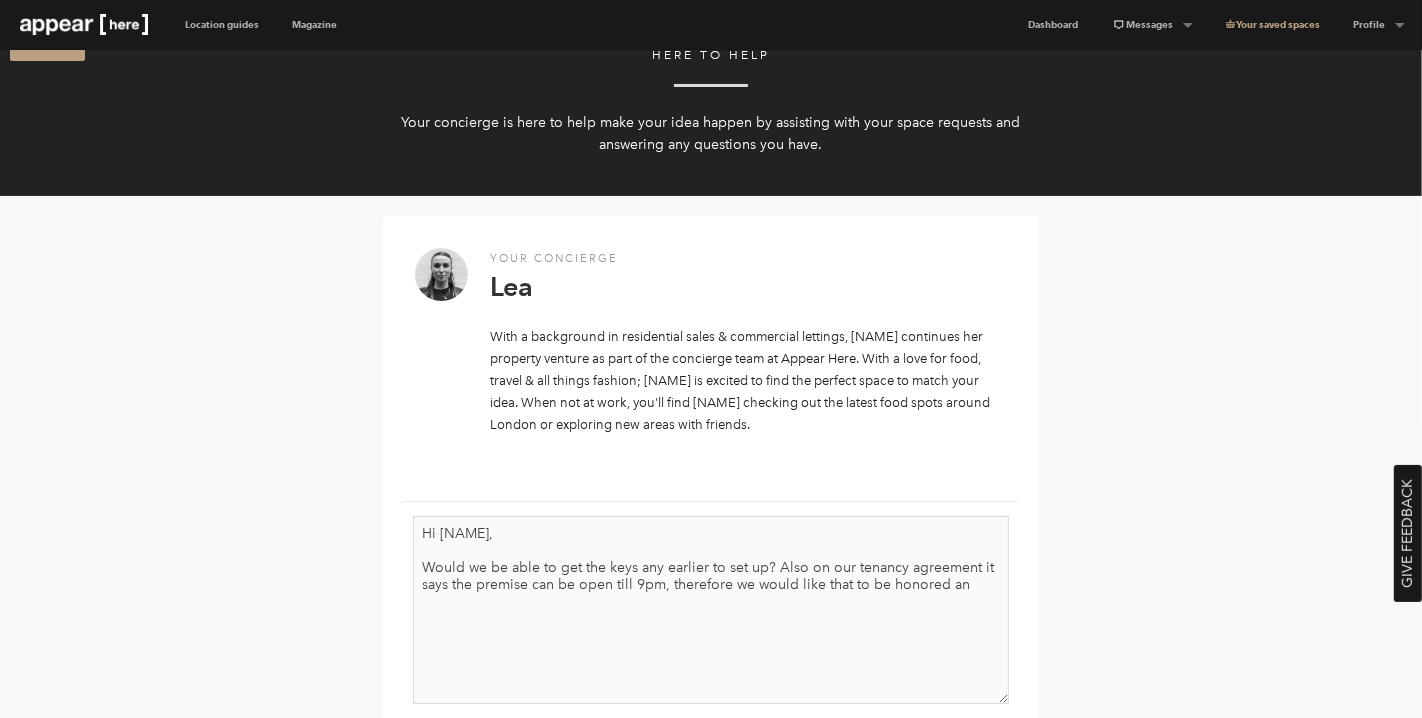 click on "Hi [NAME],
Would we be able to get the keys any earlier to set up? Also on our tenancy agreement it says the premise can be open till 9pm, therefore we would like that to be honored an" at bounding box center [711, 610] 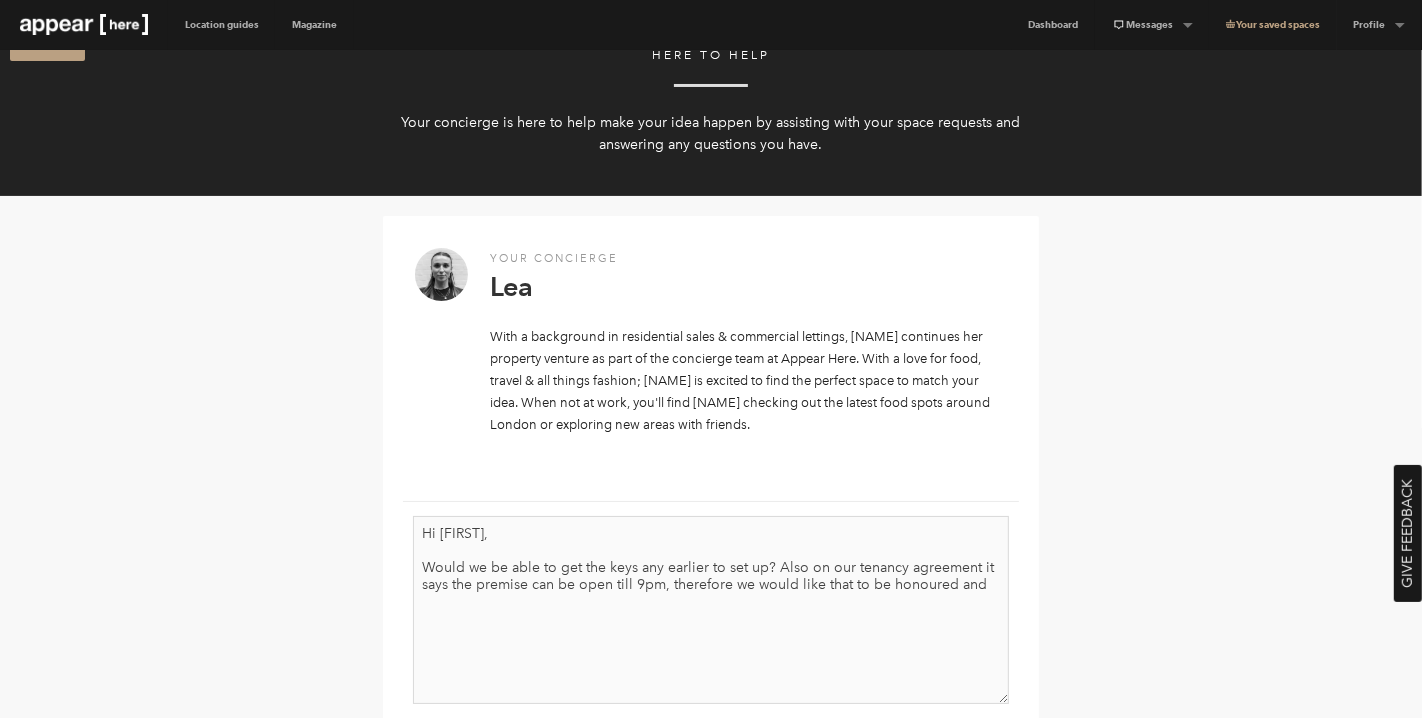 click on "Hi [FIRST],
Would we be able to get the keys any earlier to set up? Also on our tenancy agreement it says the premise can be open till 9pm, therefore we would like that to be honoured and" at bounding box center (711, 610) 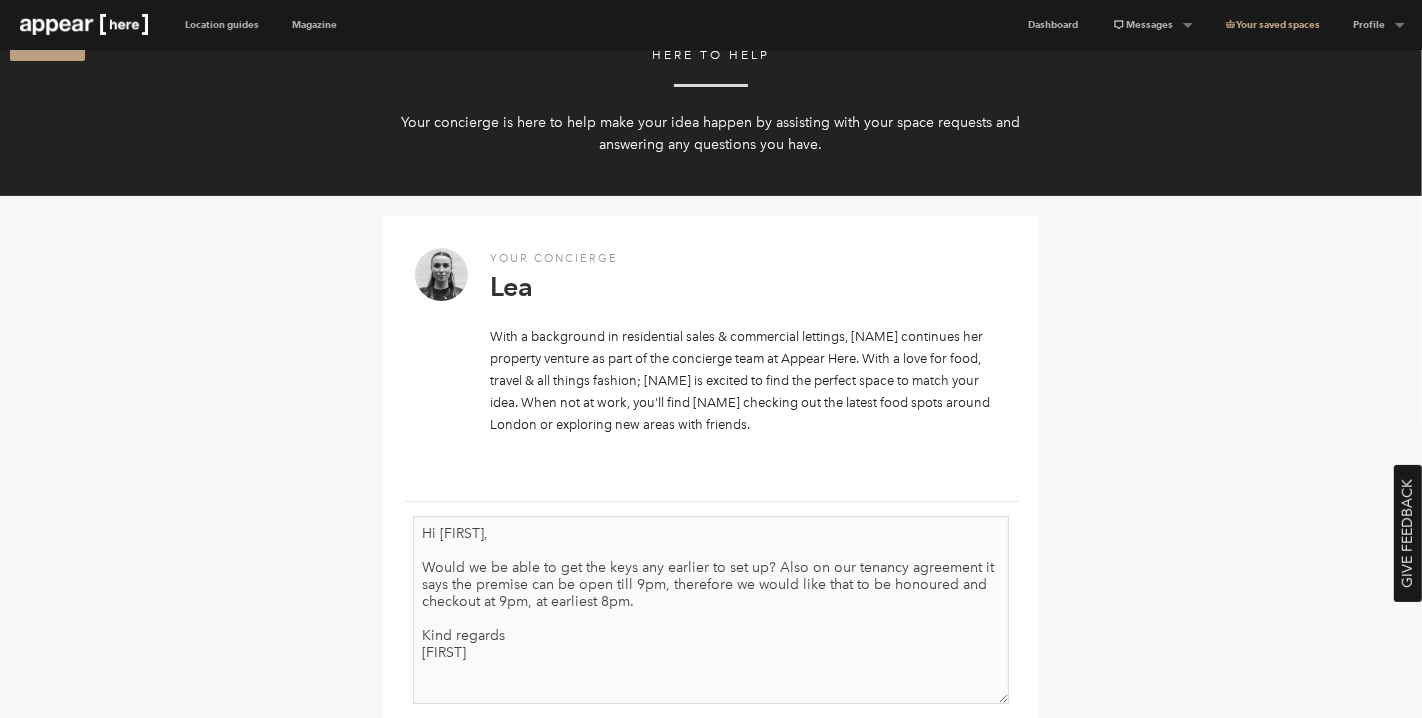click on "Hi [FIRST],
Would we be able to get the keys any earlier to set up? Also on our tenancy agreement it says the premise can be open till 9pm, therefore we would like that to be honoured and checkout at 9pm, at earliest 8pm.
Kind regards
[FIRST]" at bounding box center [711, 610] 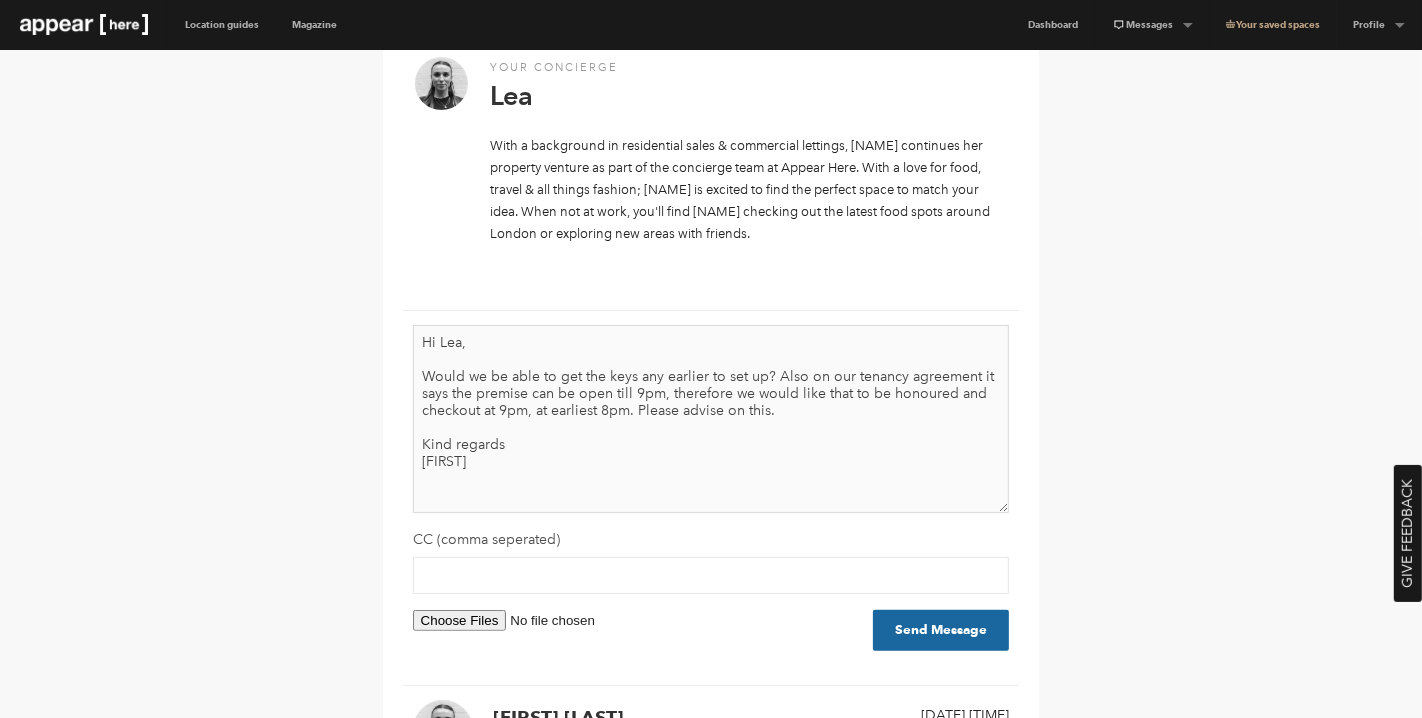 scroll, scrollTop: 310, scrollLeft: 0, axis: vertical 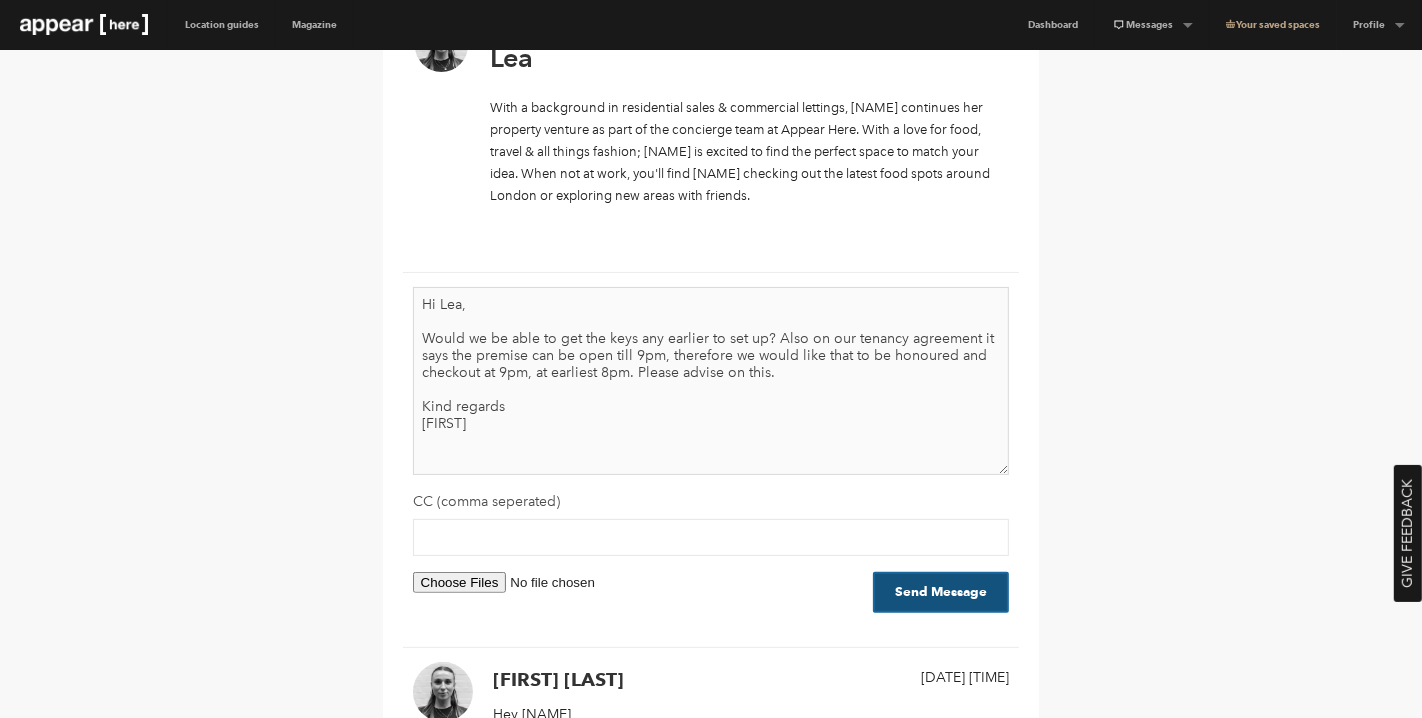 type on "Hi Lea,
Would we be able to get the keys any earlier to set up? Also on our tenancy agreement it says the premise can be open till 9pm, therefore we would like that to be honoured and checkout at 9pm, at earliest 8pm. Please advise on this.
Kind regards
[FIRST]" 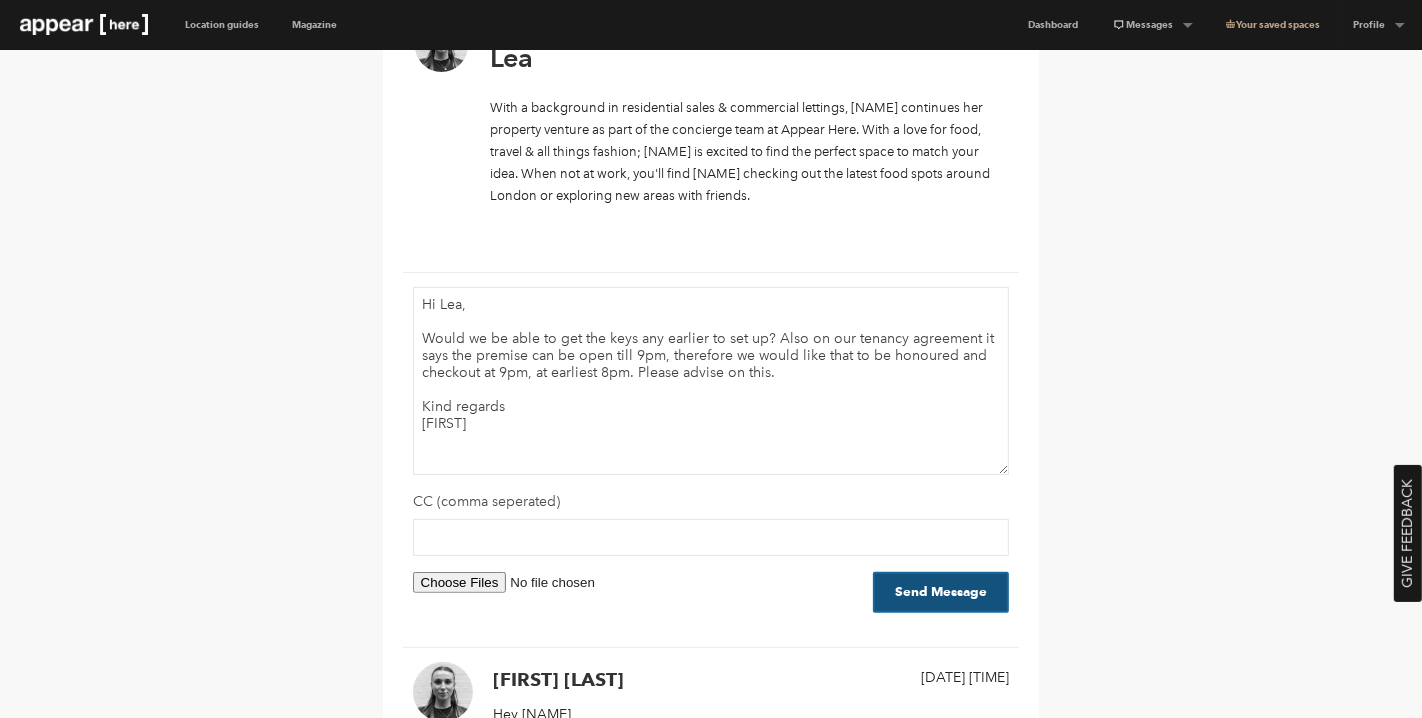 click on "Send Message" at bounding box center (941, 592) 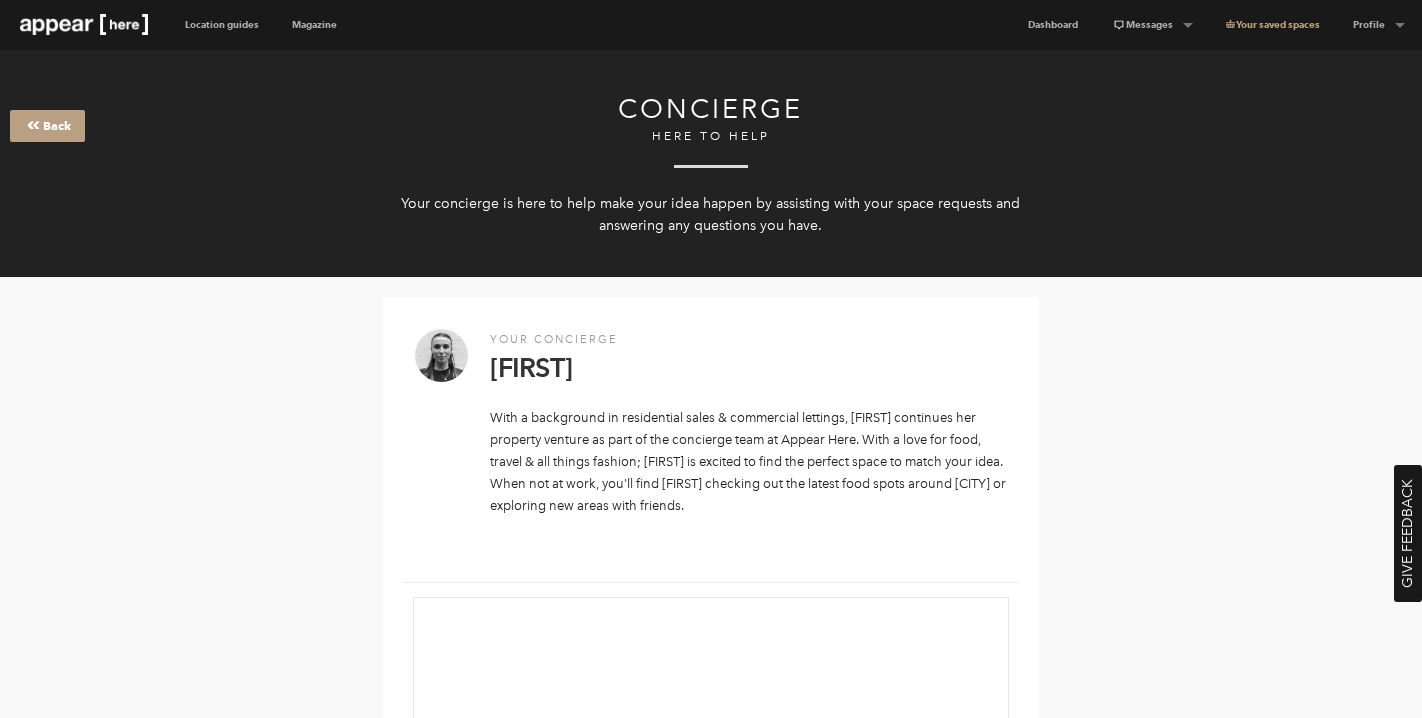 scroll, scrollTop: 0, scrollLeft: 0, axis: both 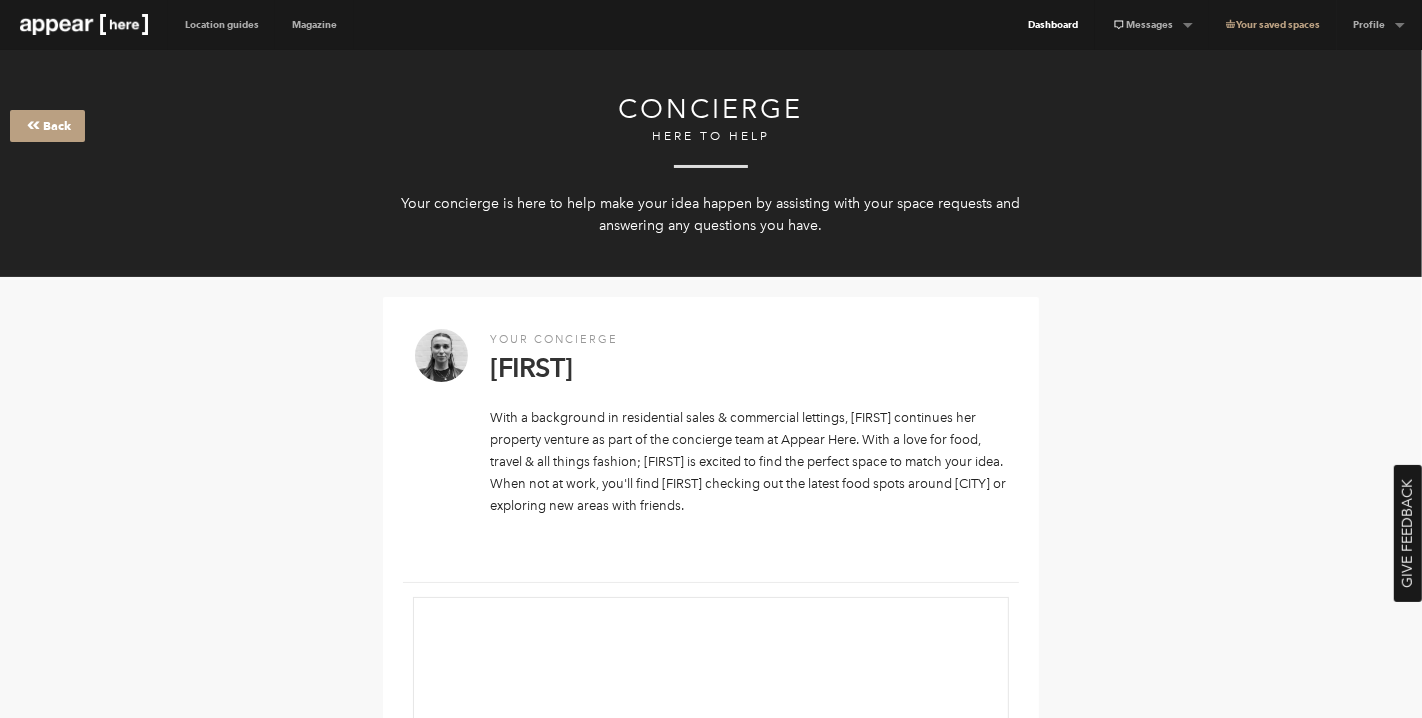 click on "Dashboard" at bounding box center (1053, 25) 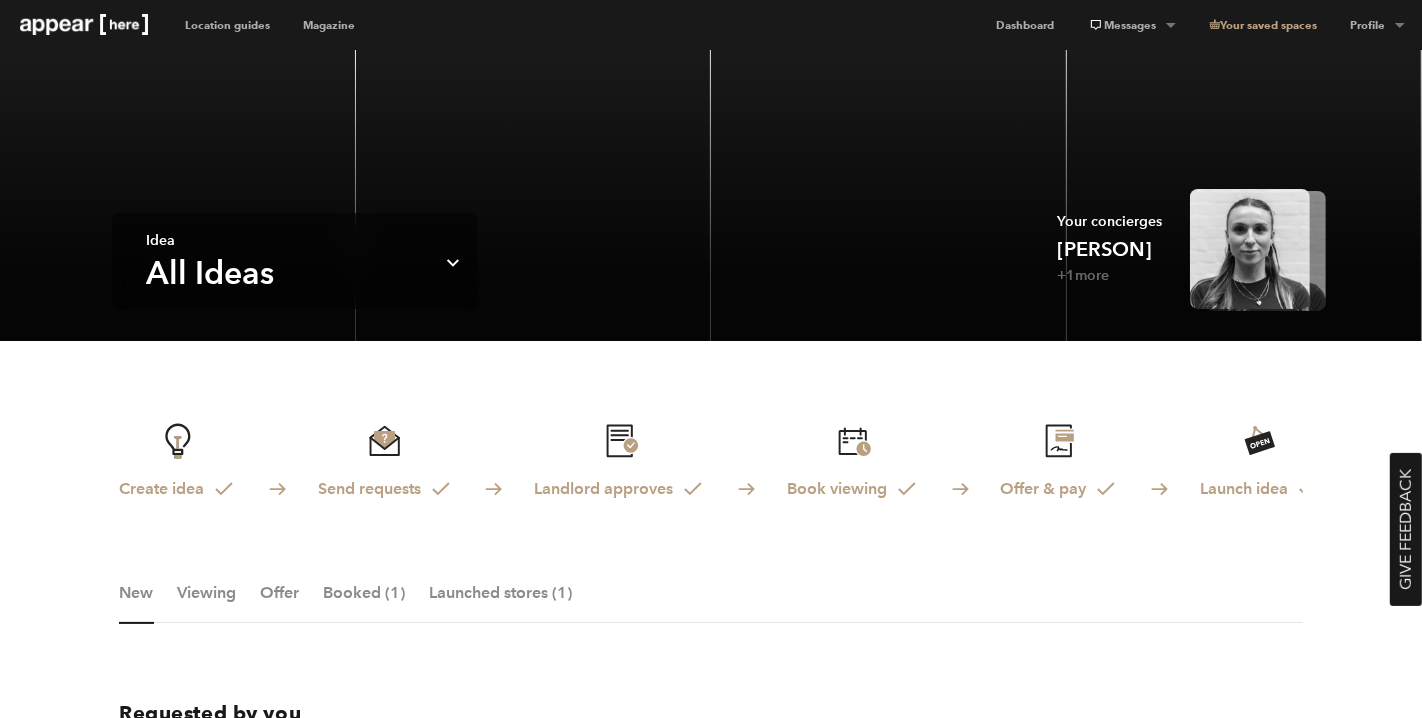 scroll, scrollTop: 596, scrollLeft: 0, axis: vertical 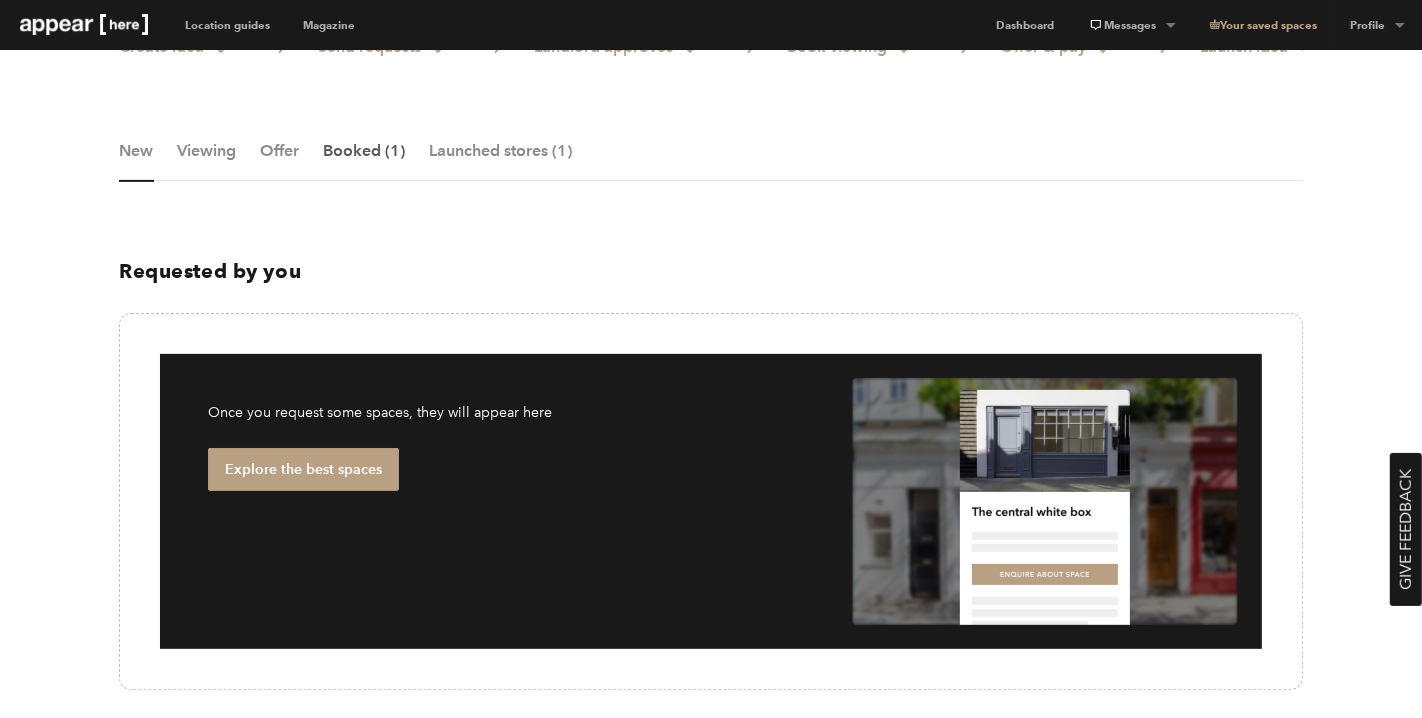 click on "Booked   ([NUMBER])" at bounding box center (364, 161) 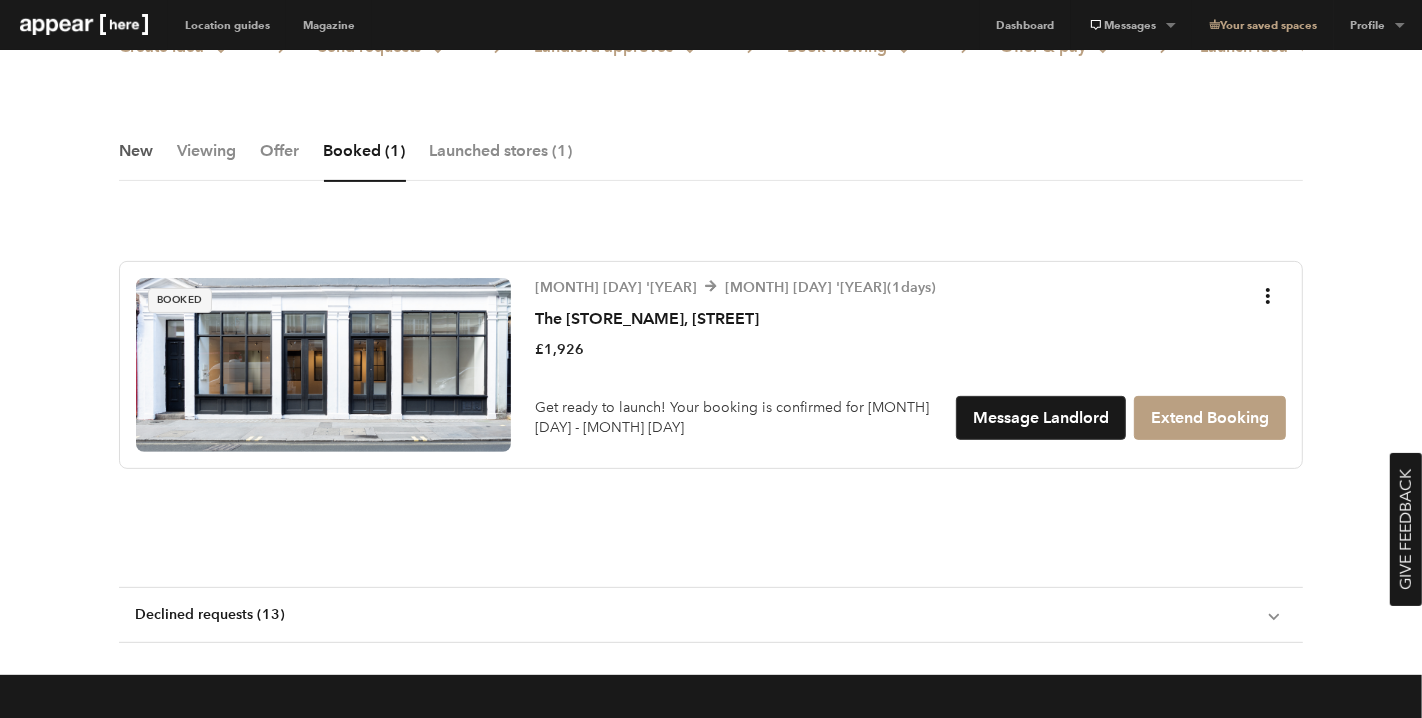 click on "New" at bounding box center [136, 161] 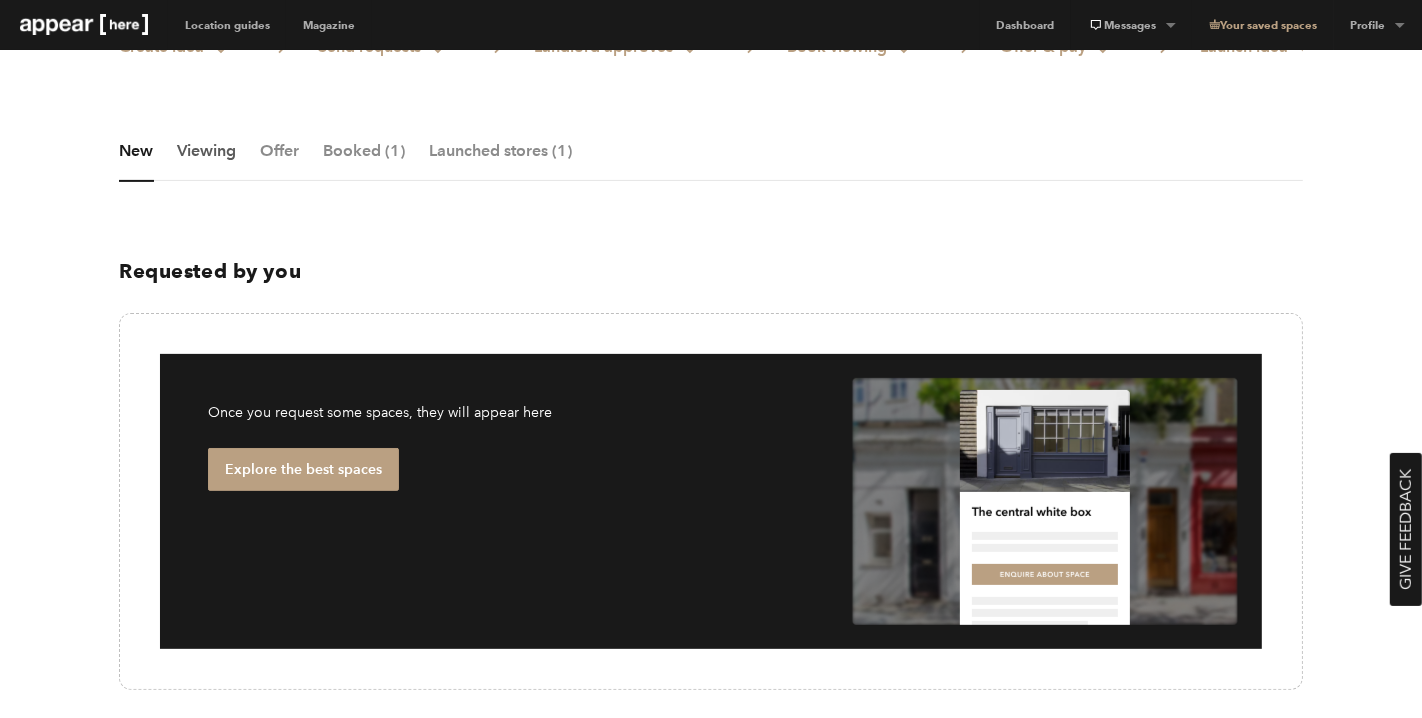 click on "Viewing" at bounding box center (206, 161) 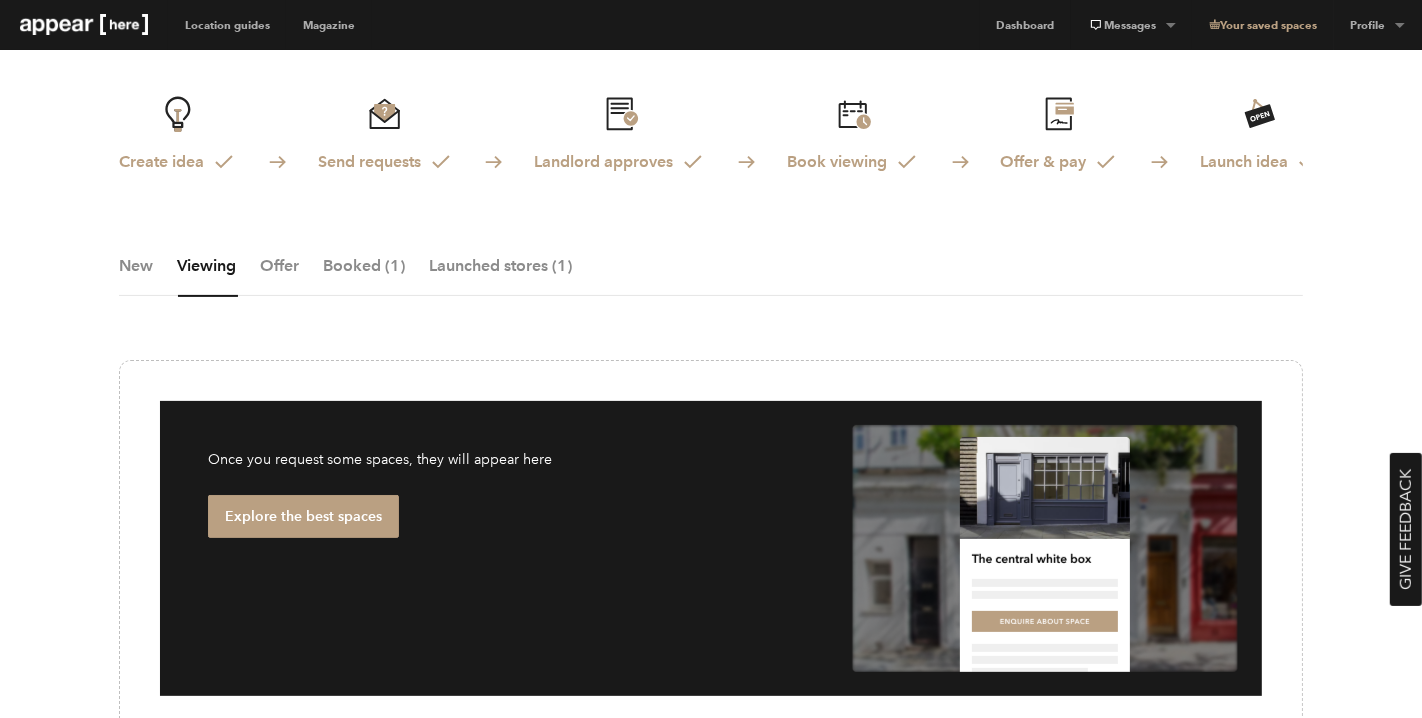 scroll, scrollTop: 326, scrollLeft: 0, axis: vertical 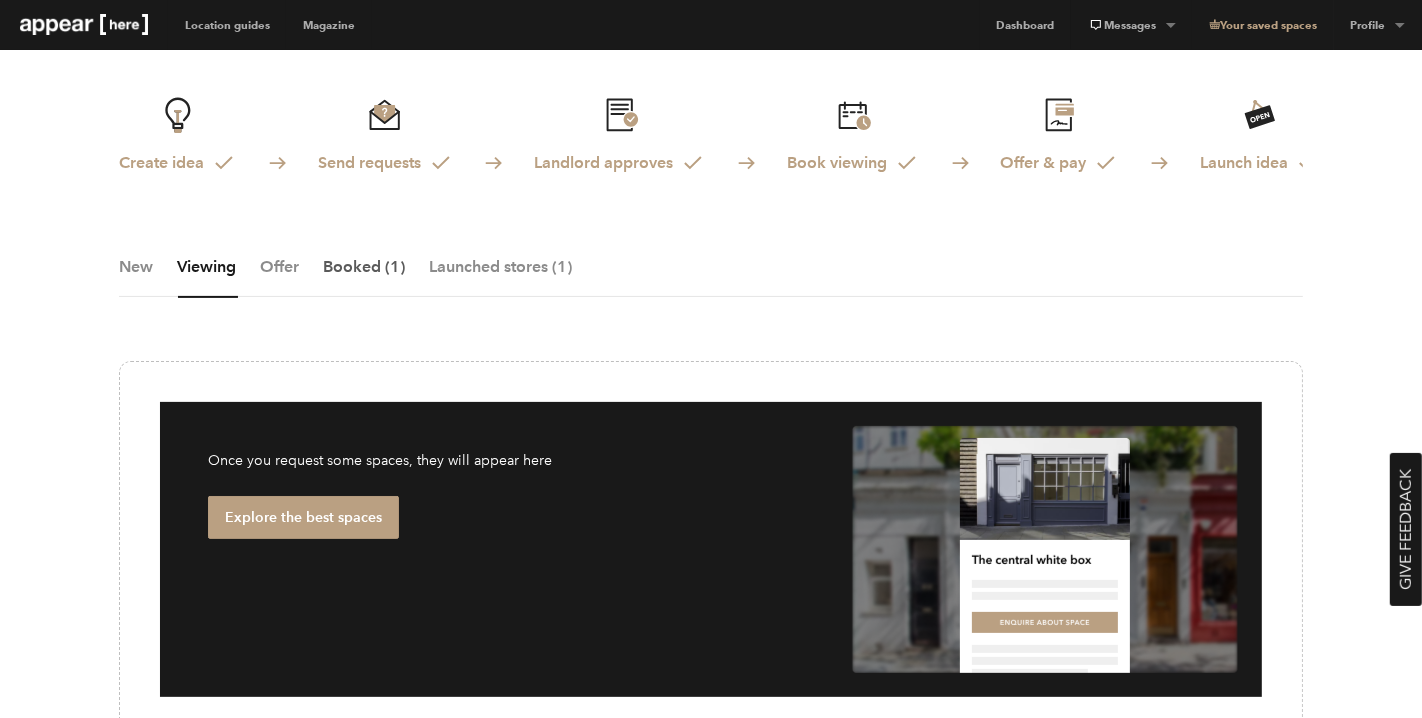 click on "Booked   ([NUMBER])" at bounding box center [364, 277] 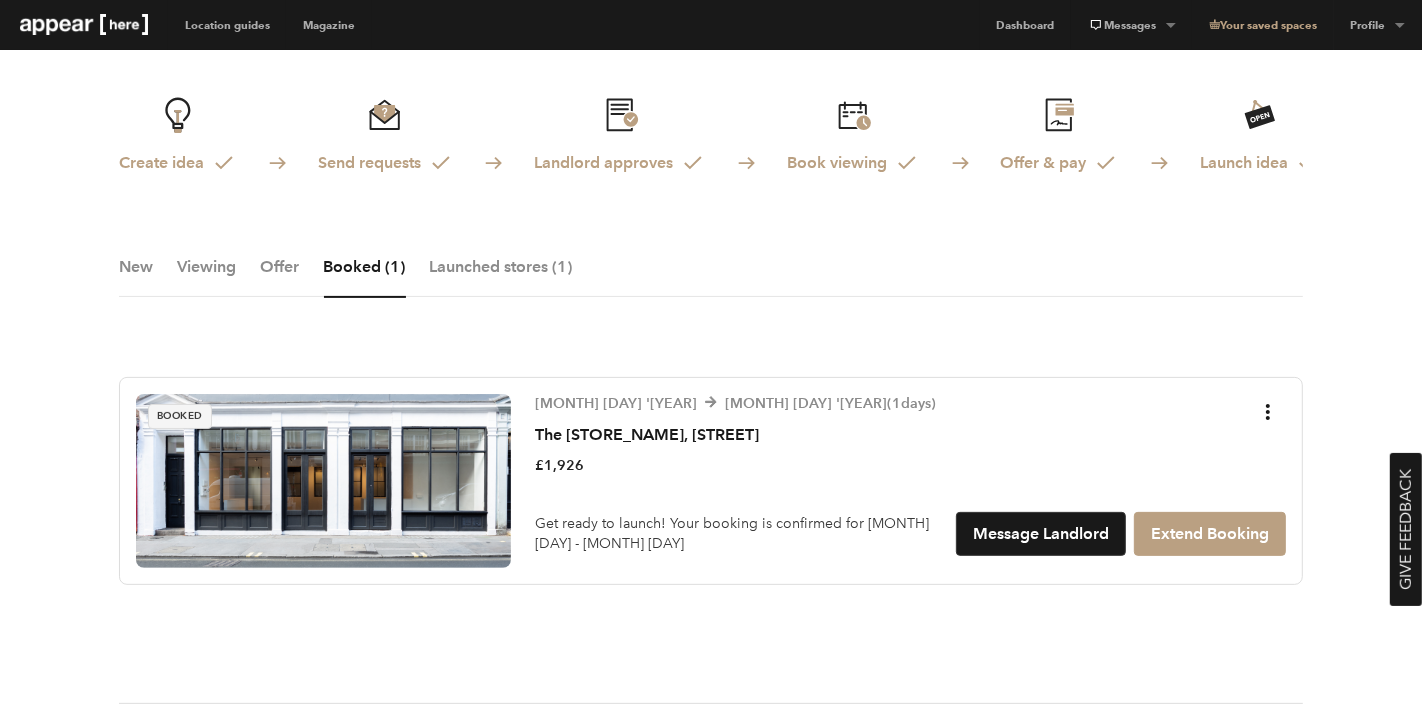 click on "£1,926" at bounding box center [735, 466] 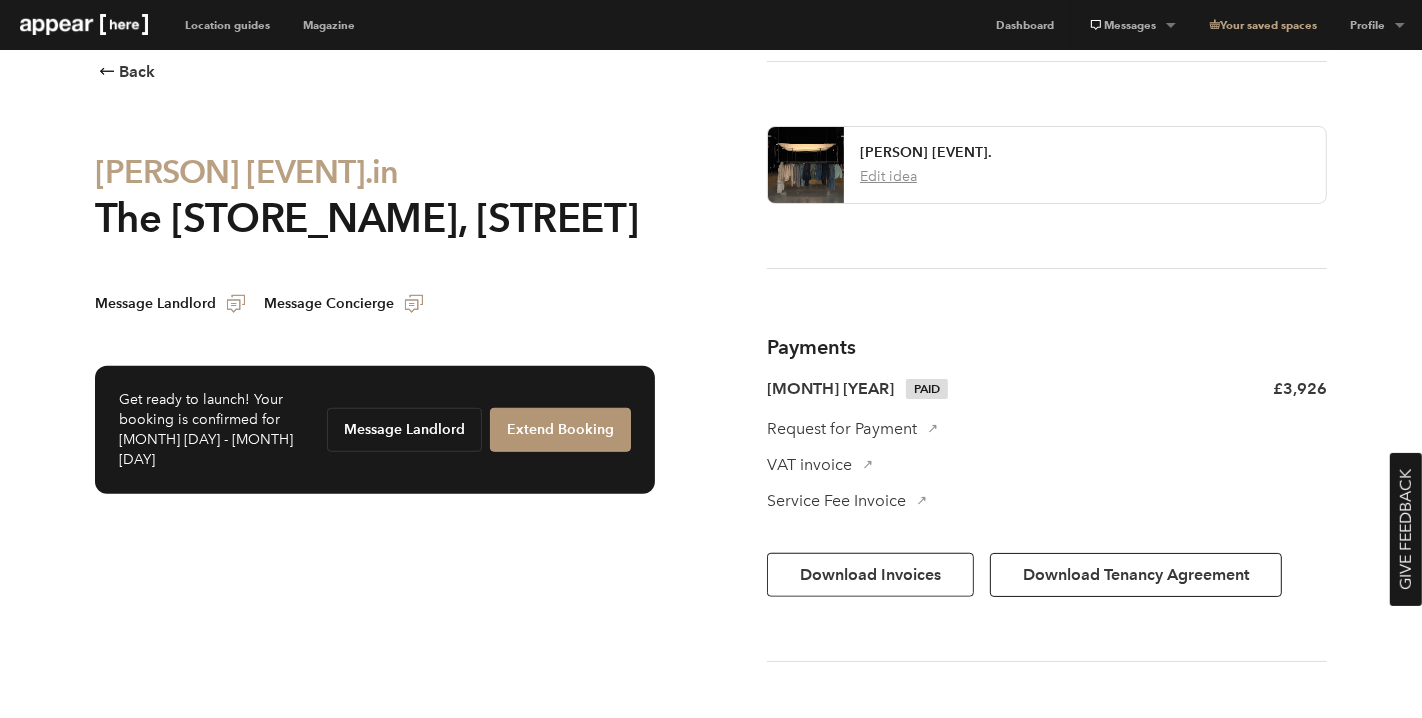 scroll, scrollTop: 1192, scrollLeft: 0, axis: vertical 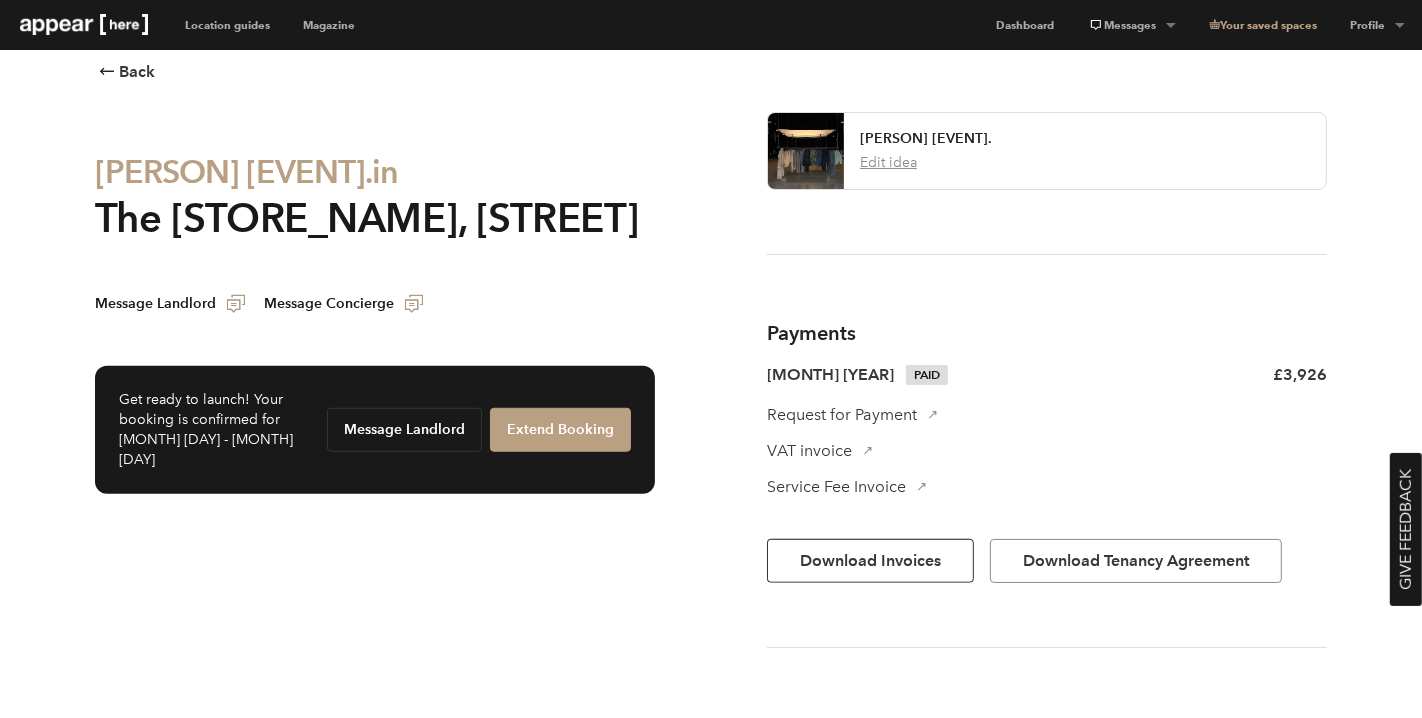 click on "Download Tenancy Agreement" at bounding box center (1136, 561) 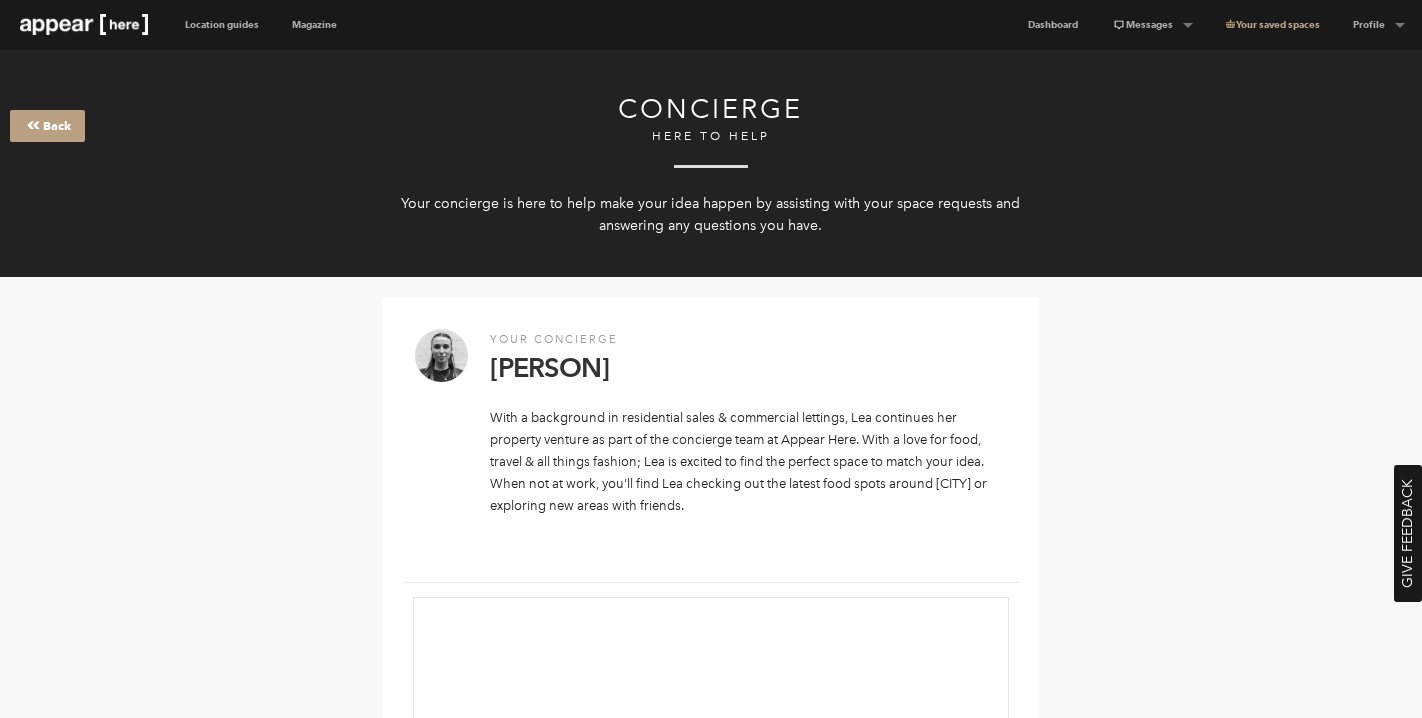 scroll, scrollTop: 807, scrollLeft: 0, axis: vertical 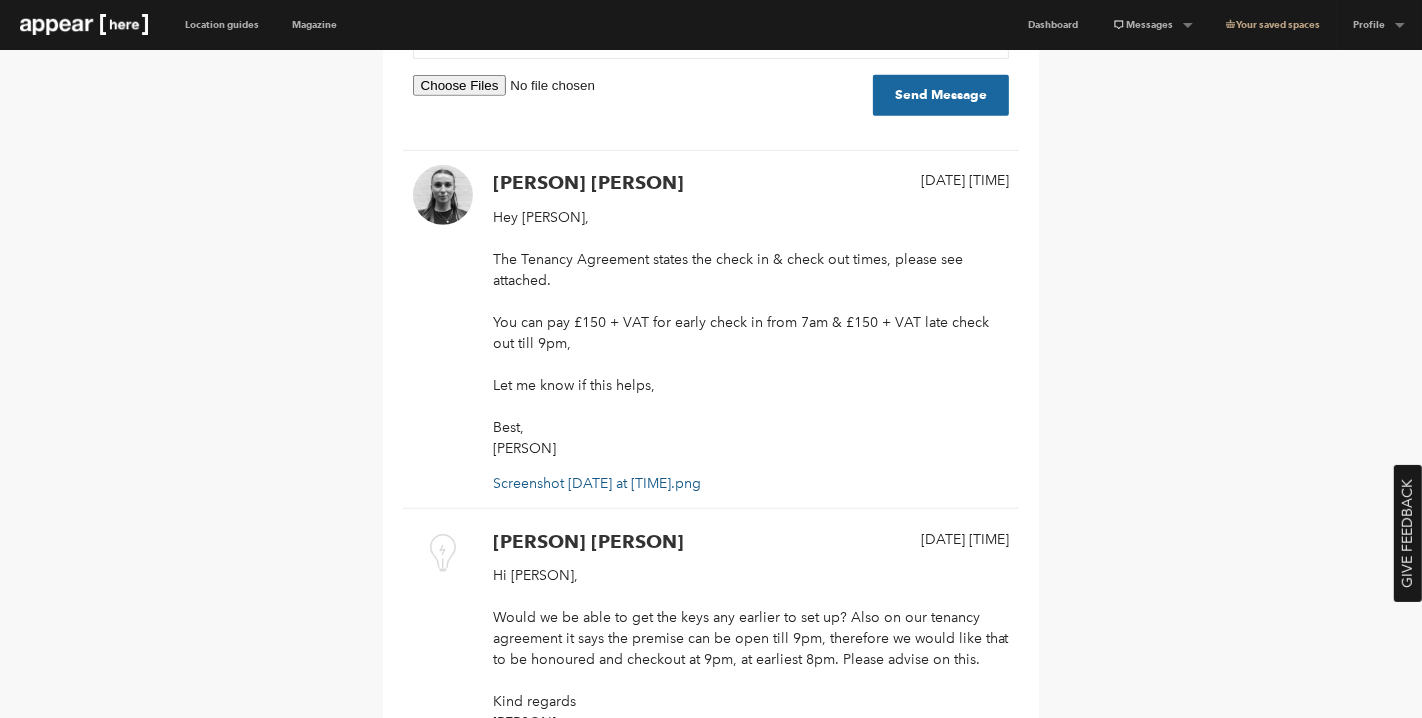 click on "Screenshot [DATE] at [TIME].png" at bounding box center (597, 483) 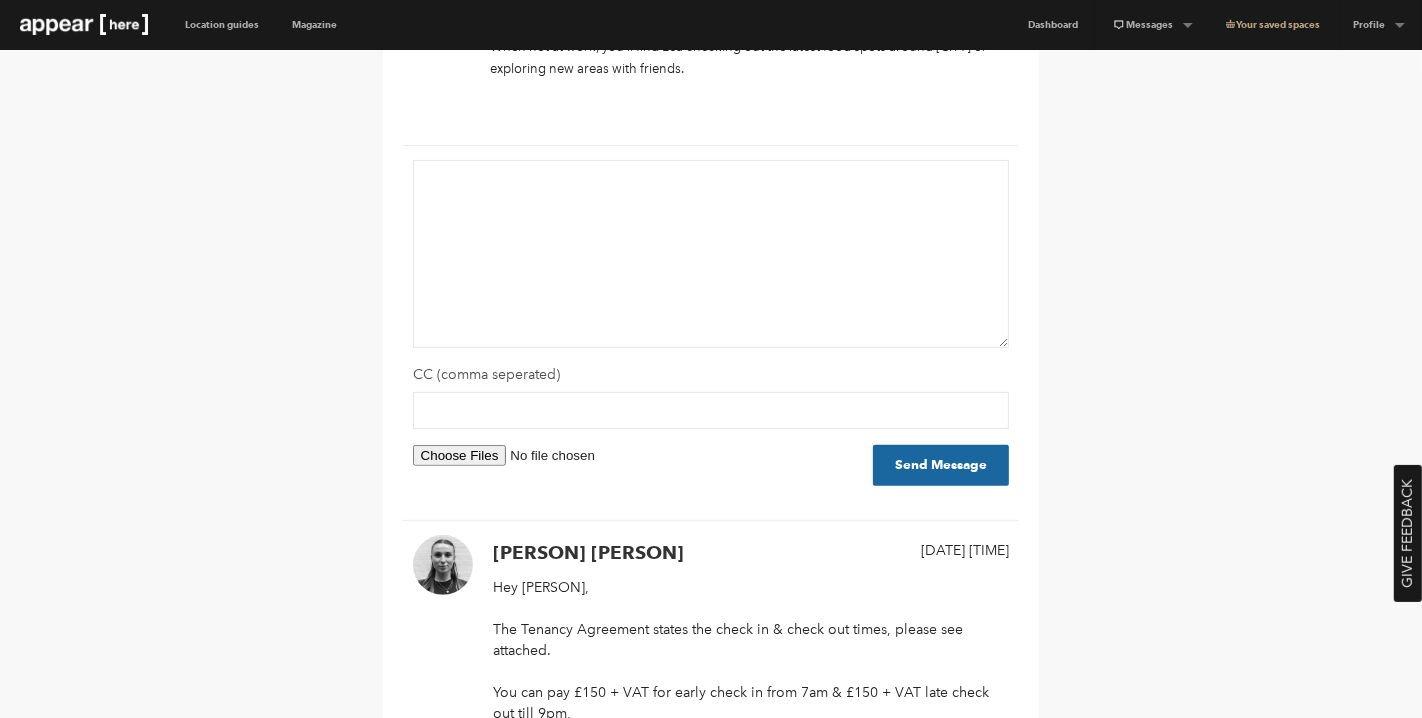 scroll, scrollTop: 408, scrollLeft: 0, axis: vertical 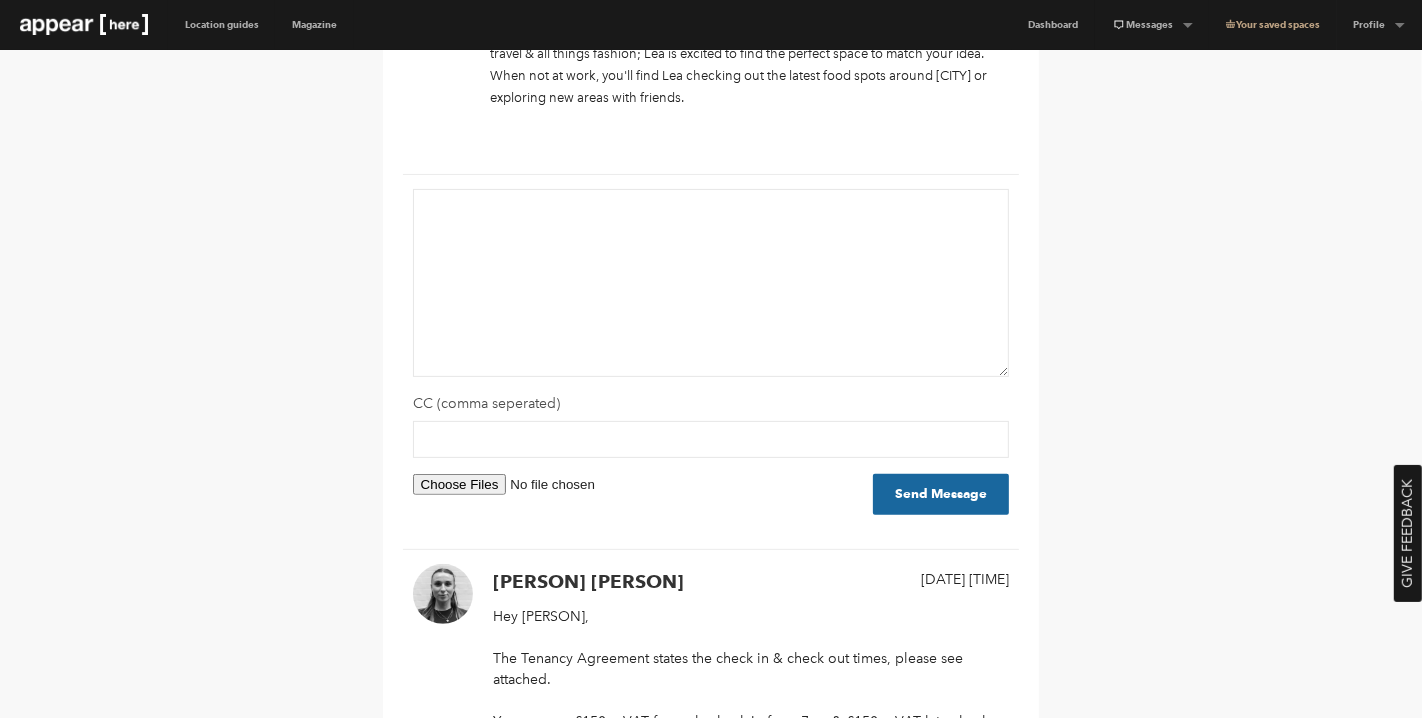 click on "CC (comma seperated) Send Message Attachments will not be included inline." at bounding box center (711, 361) 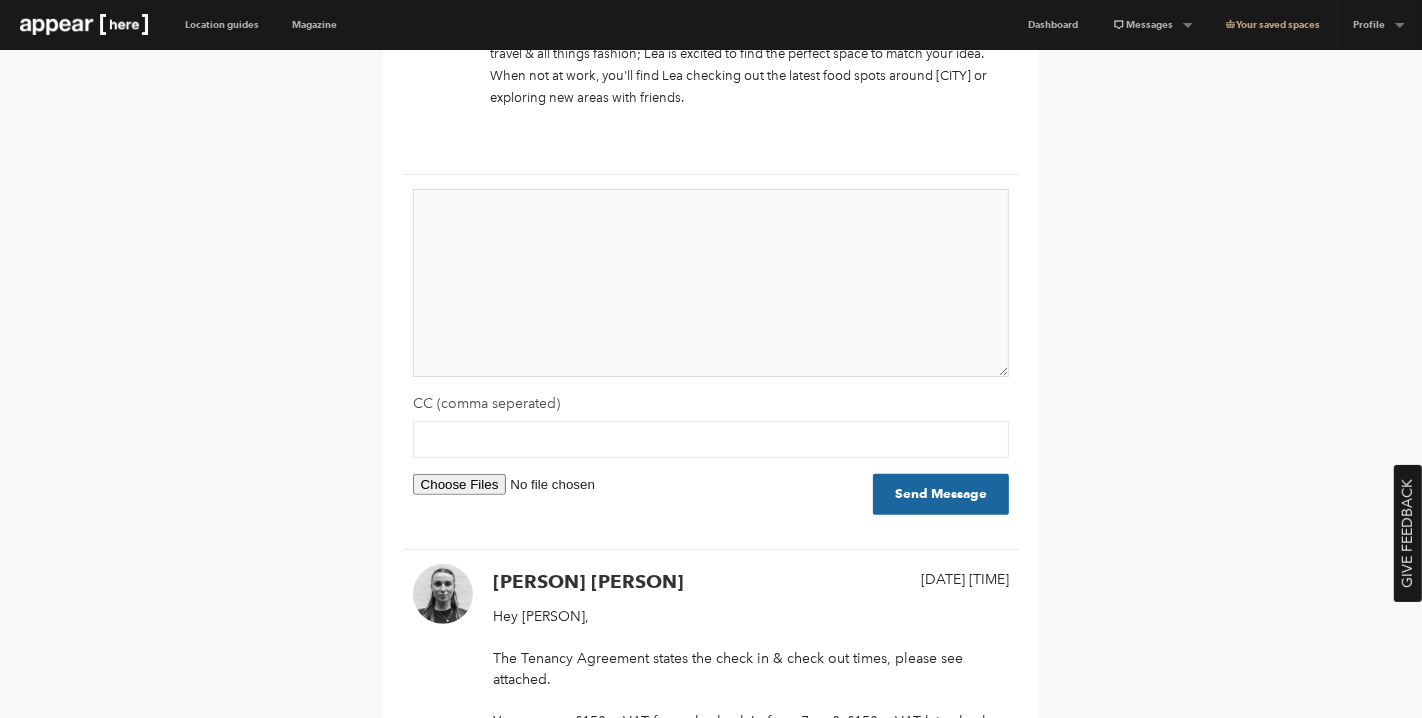 click at bounding box center (711, 283) 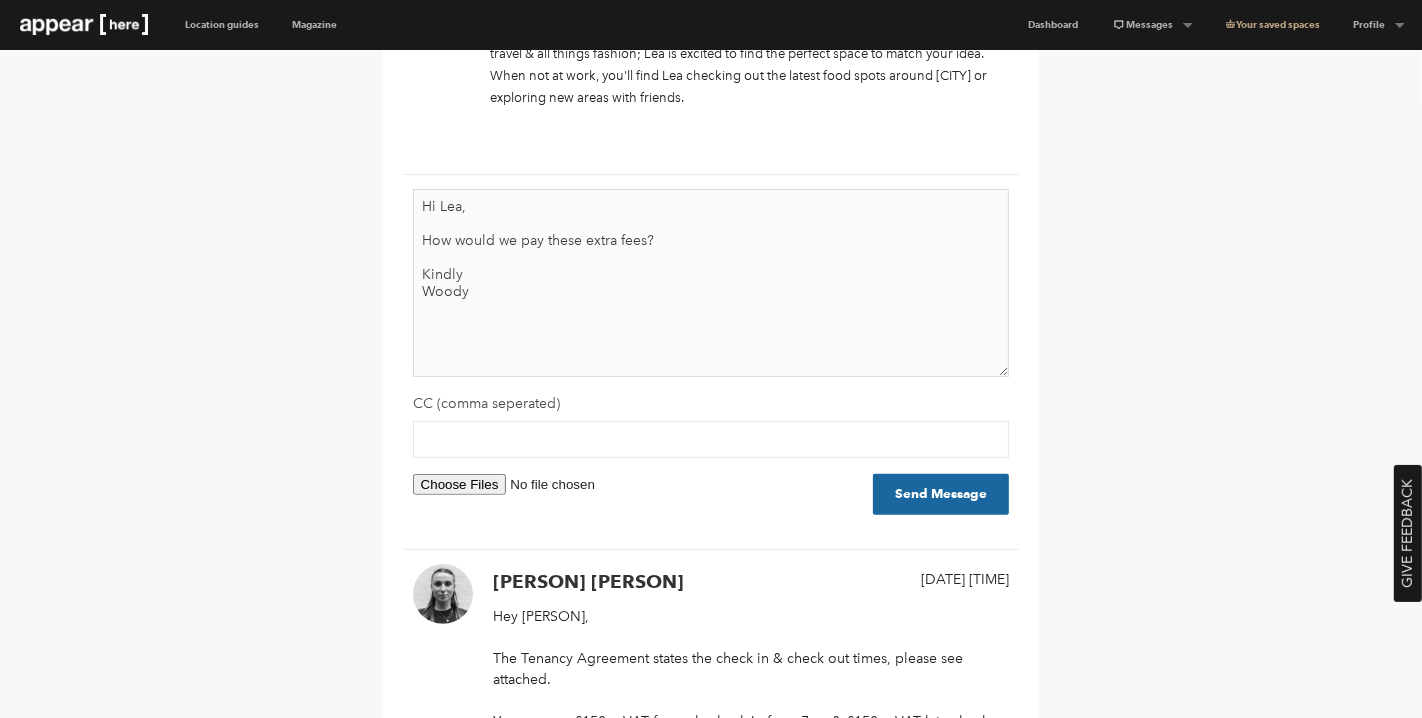 click on "Hi Lea,
How would we pay these extra fees?
Kindly
Woody" at bounding box center [711, 283] 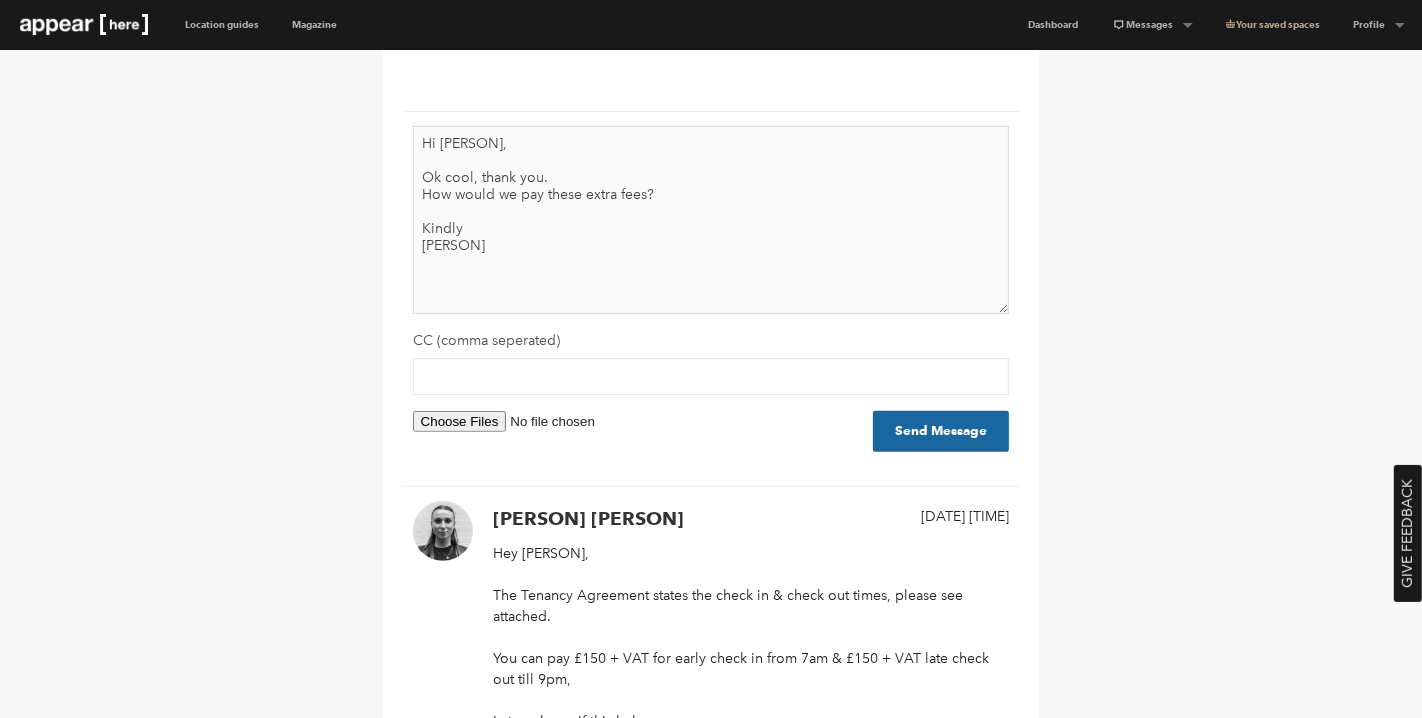 scroll, scrollTop: 417, scrollLeft: 0, axis: vertical 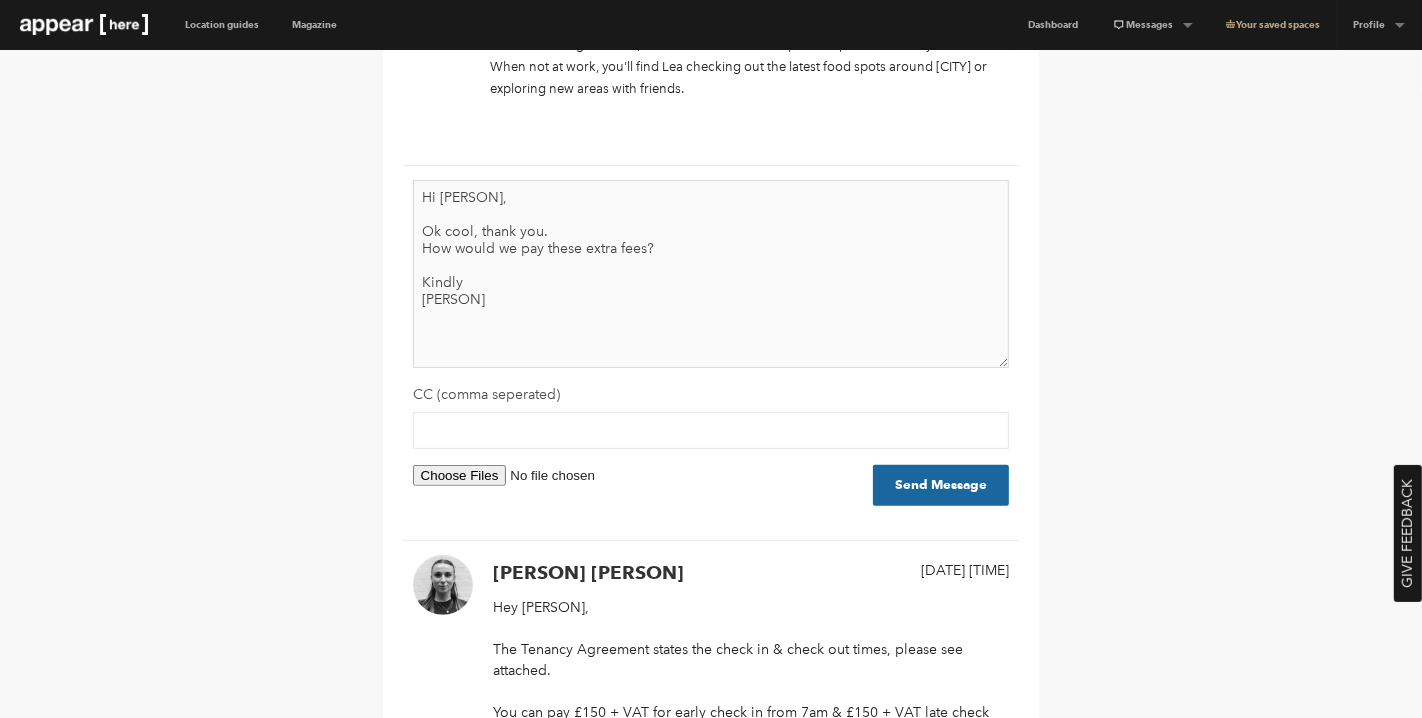 click on "Hi Lea,
Ok cool, thank you.
How would we pay these extra fees?
Kindly
Woody" at bounding box center [711, 274] 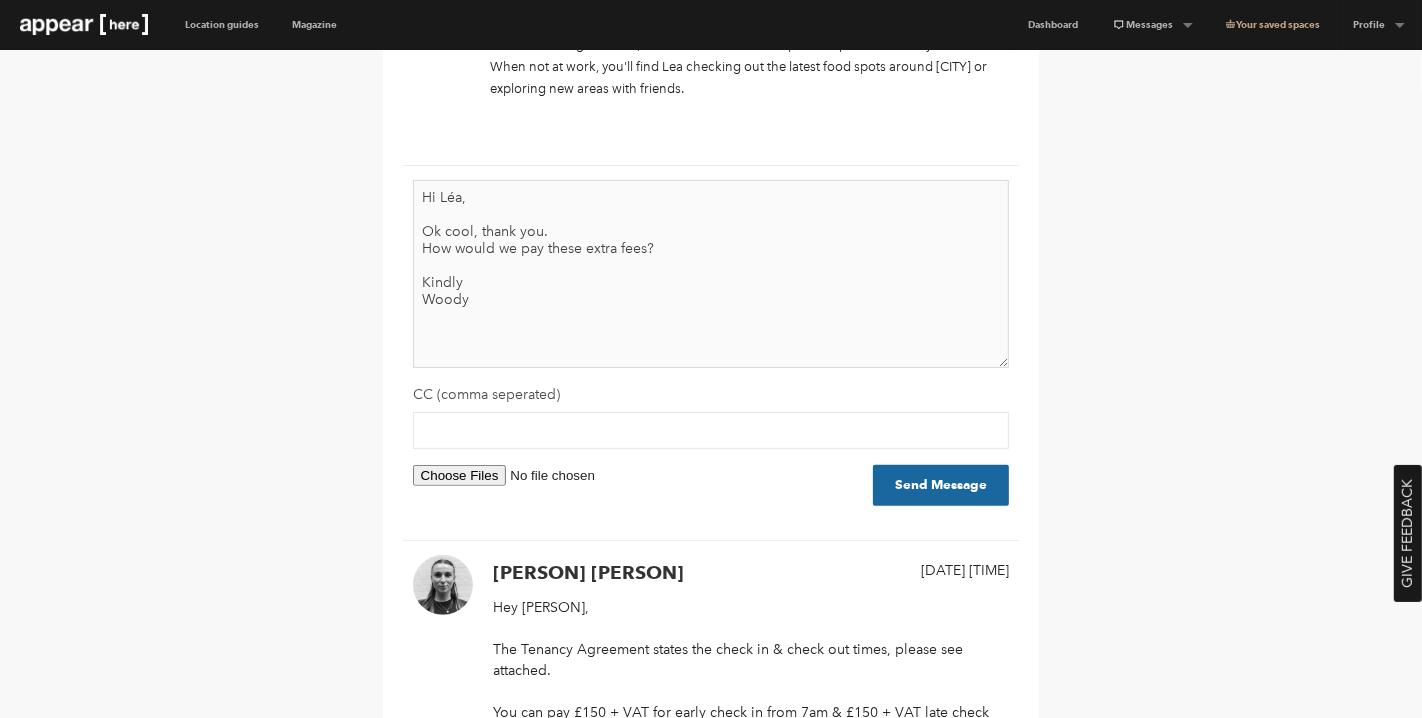 click on "Hi Léa,
Ok cool, thank you.
How would we pay these extra fees?
Kindly
Woody" at bounding box center (711, 274) 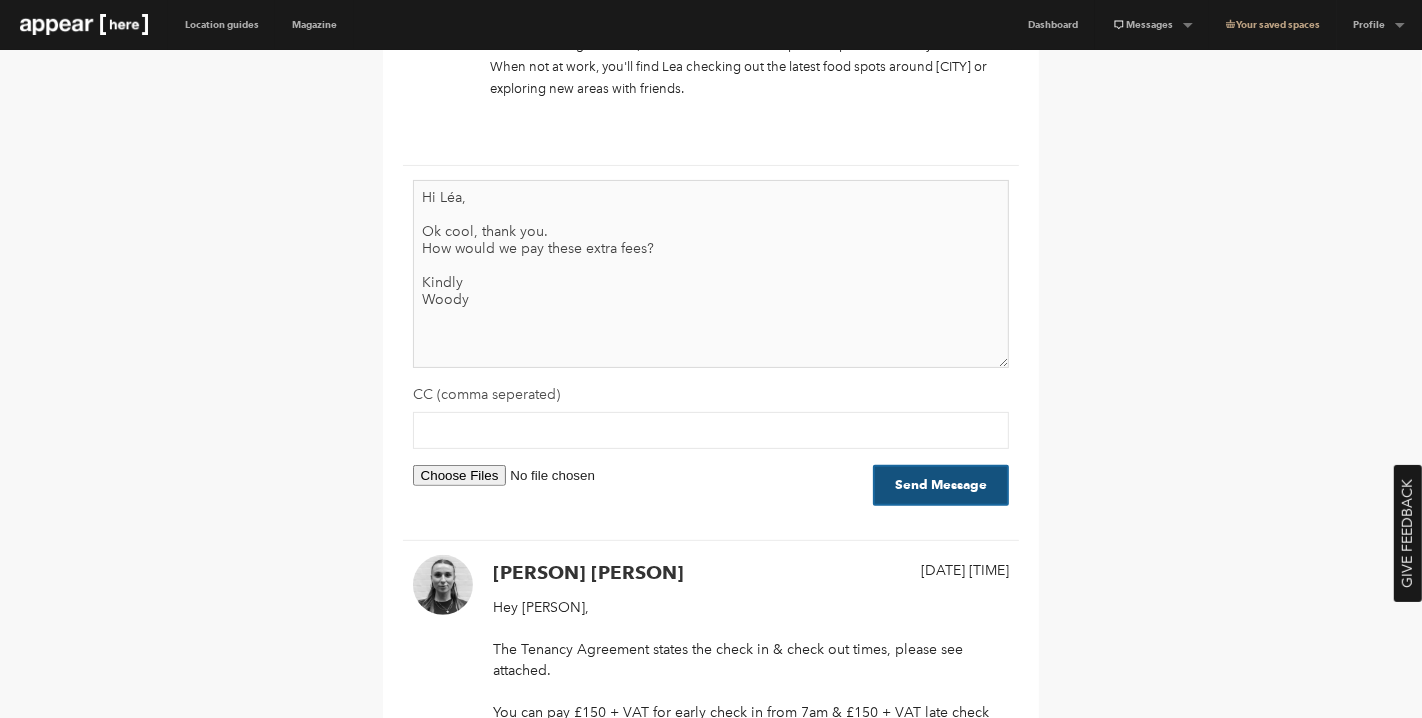 type on "Hi Léa,
Ok cool, thank you.
How would we pay these extra fees?
Kindly
Woody" 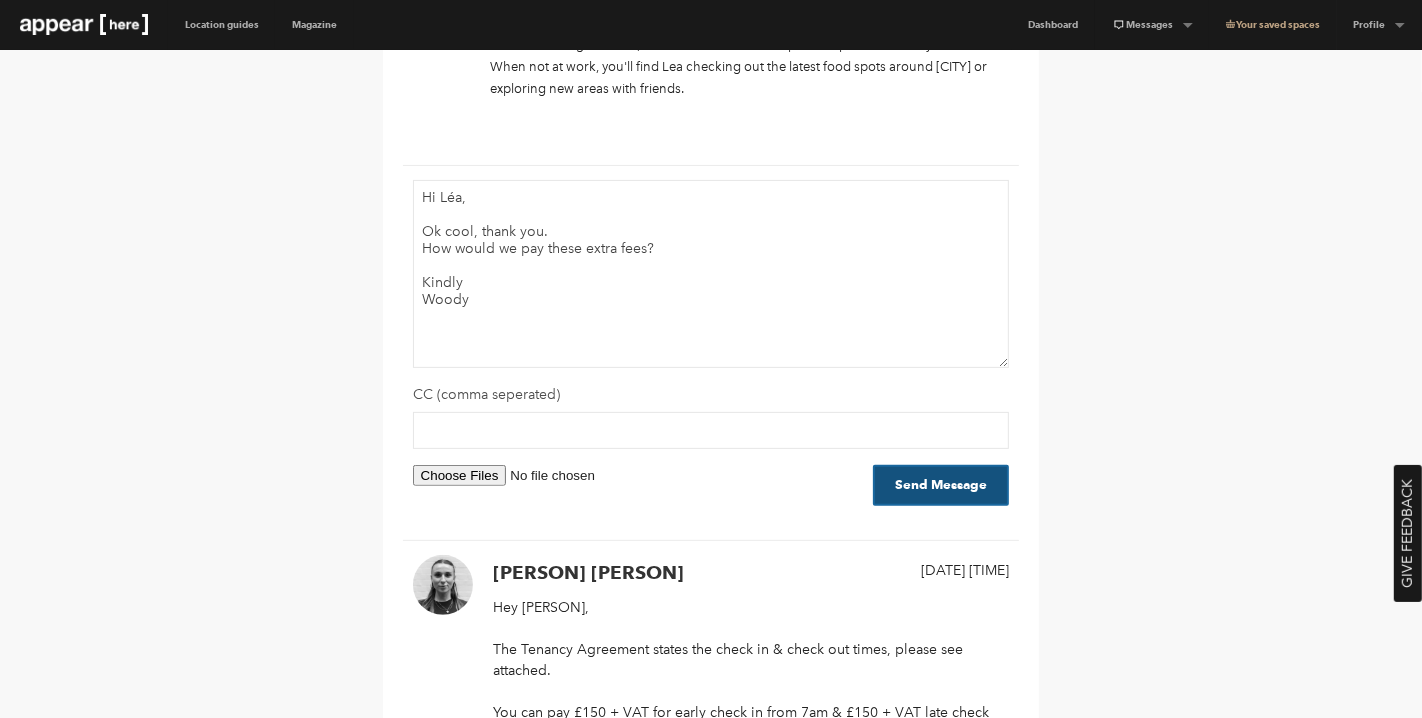click on "Send Message" at bounding box center [941, 485] 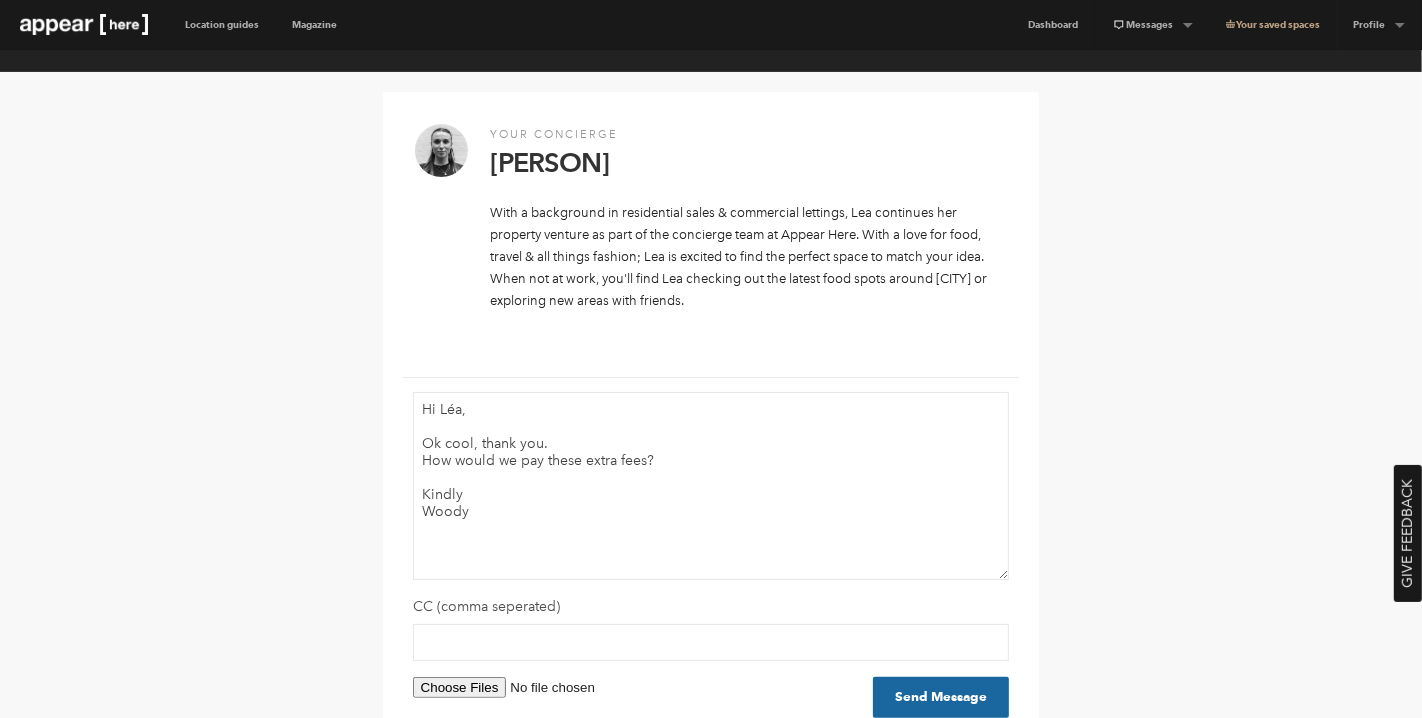 scroll, scrollTop: 0, scrollLeft: 0, axis: both 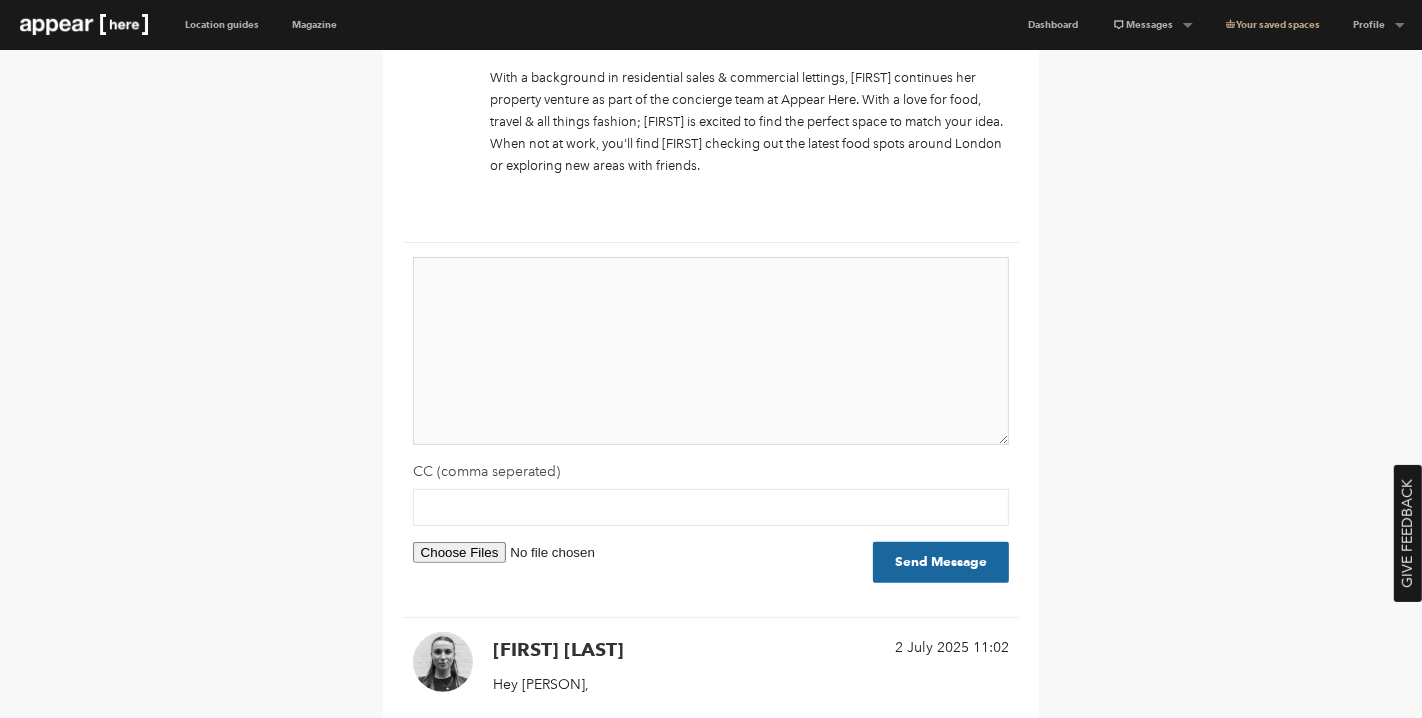 click at bounding box center [711, 351] 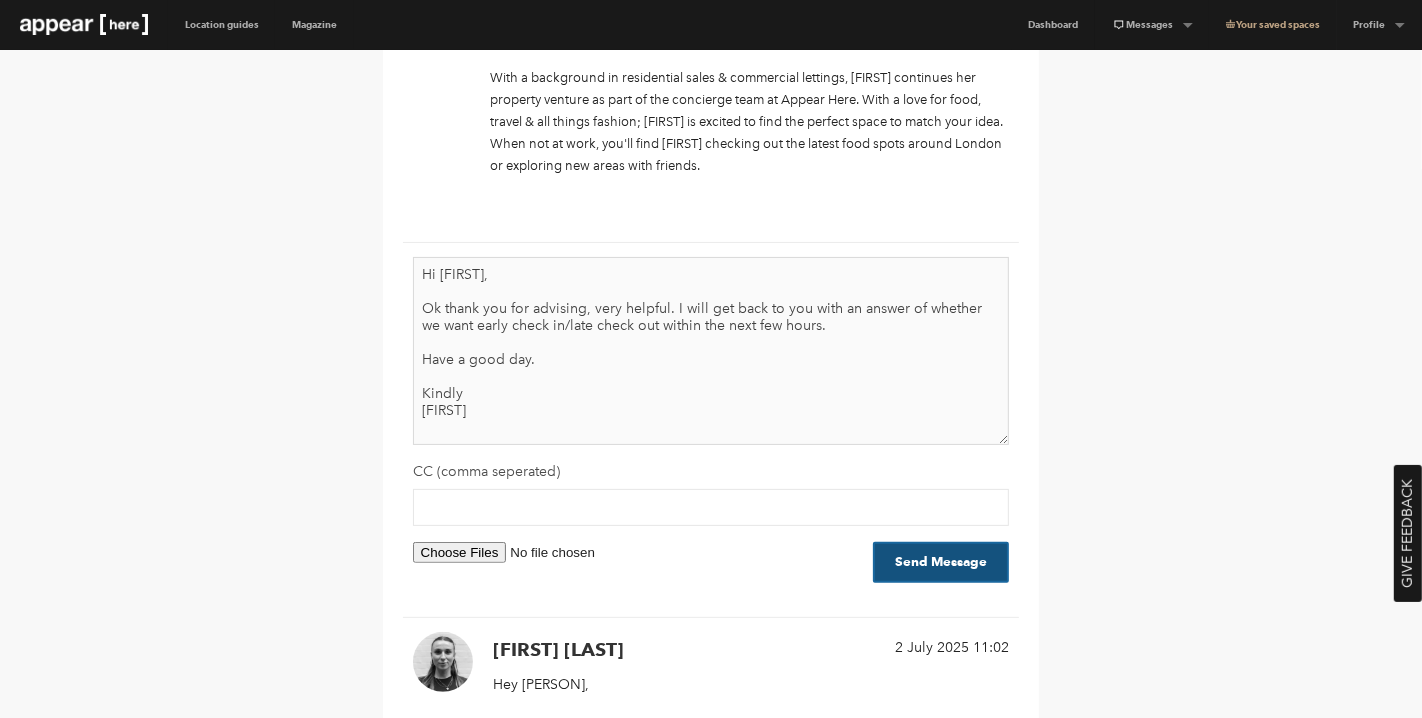 type on "Hi Léa,
Ok thank you for advising, very helpful. I will get back to you with an answer of whether we want early check in/late check out within the next few hours.
Have a good day.
Kindly
Woody" 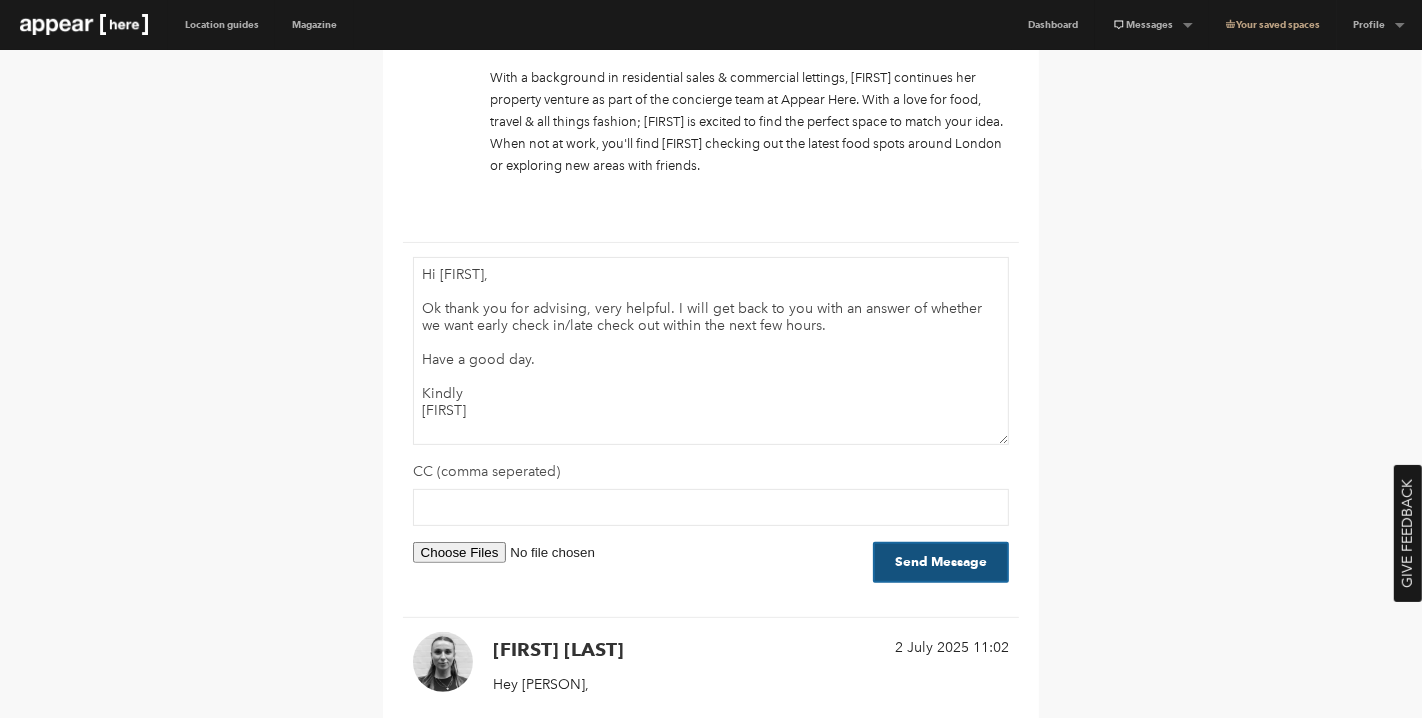 click on "Send Message" at bounding box center [941, 562] 